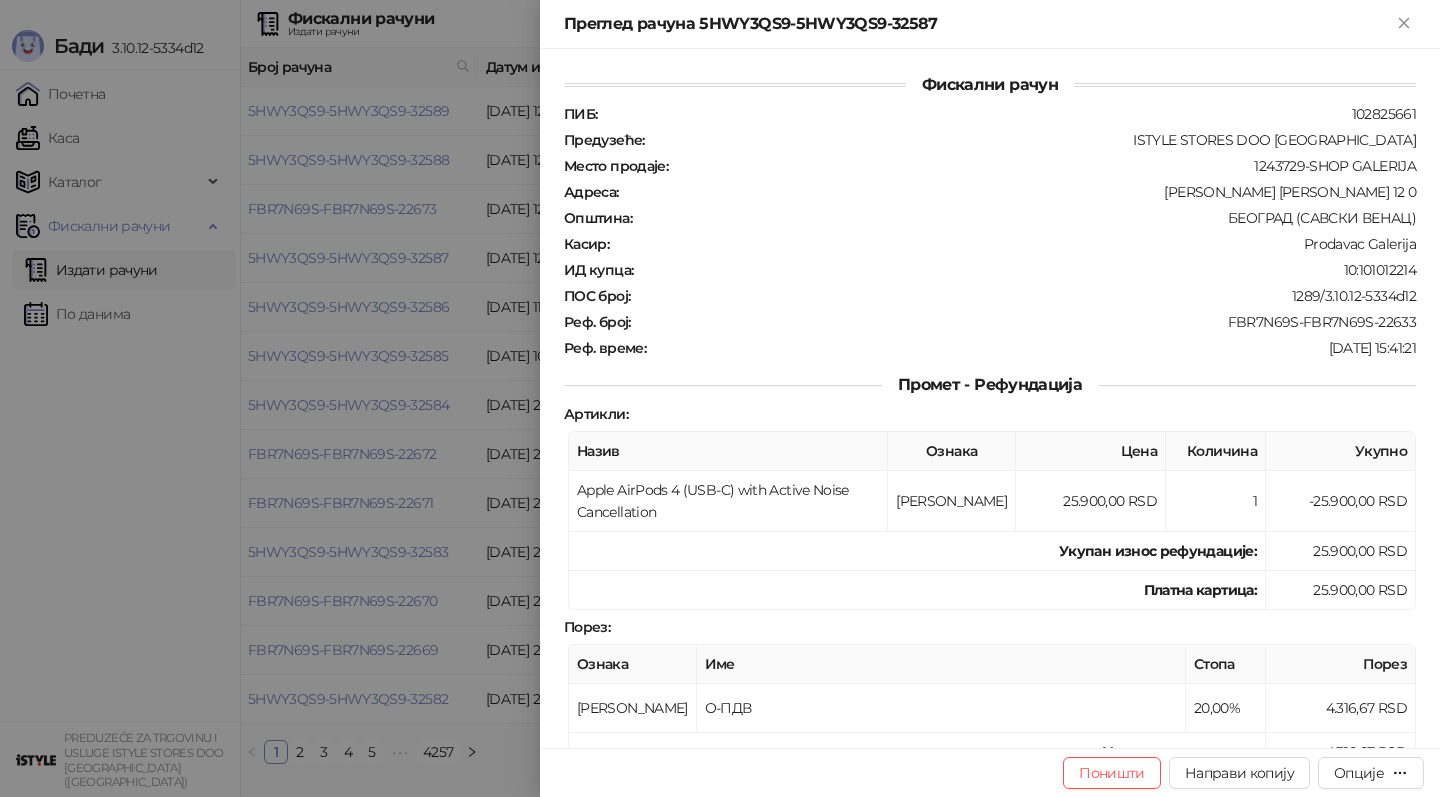scroll, scrollTop: 0, scrollLeft: 0, axis: both 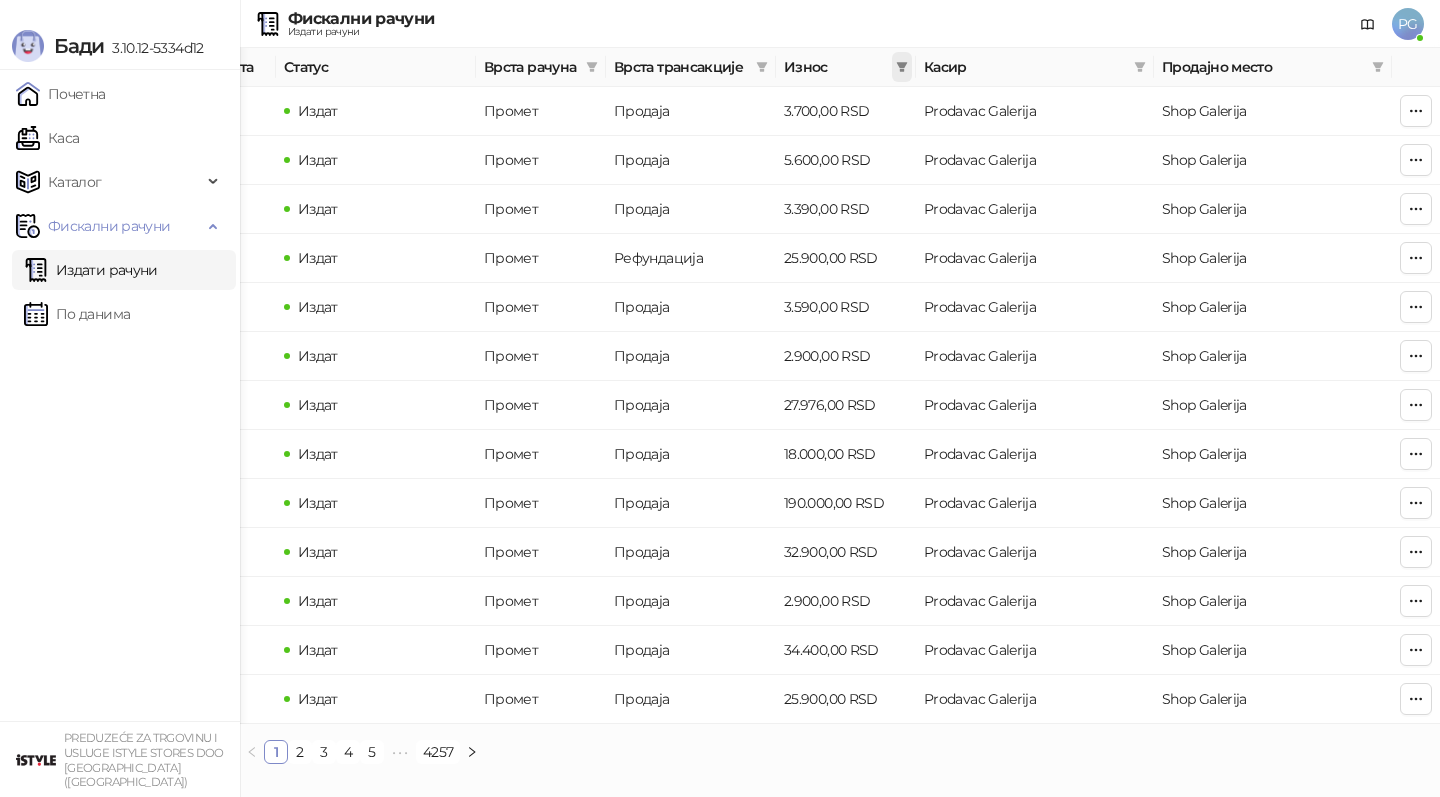 click 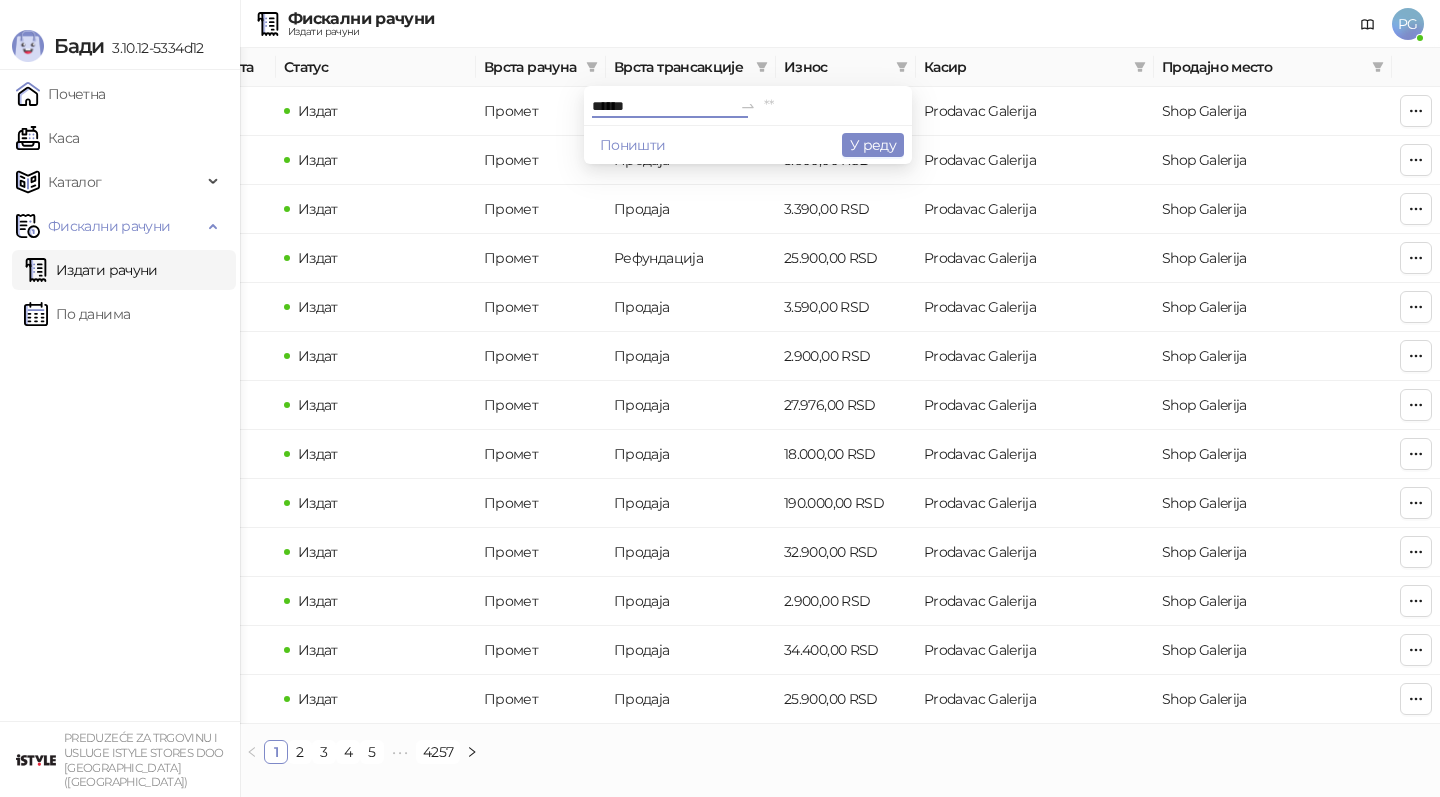 type on "******" 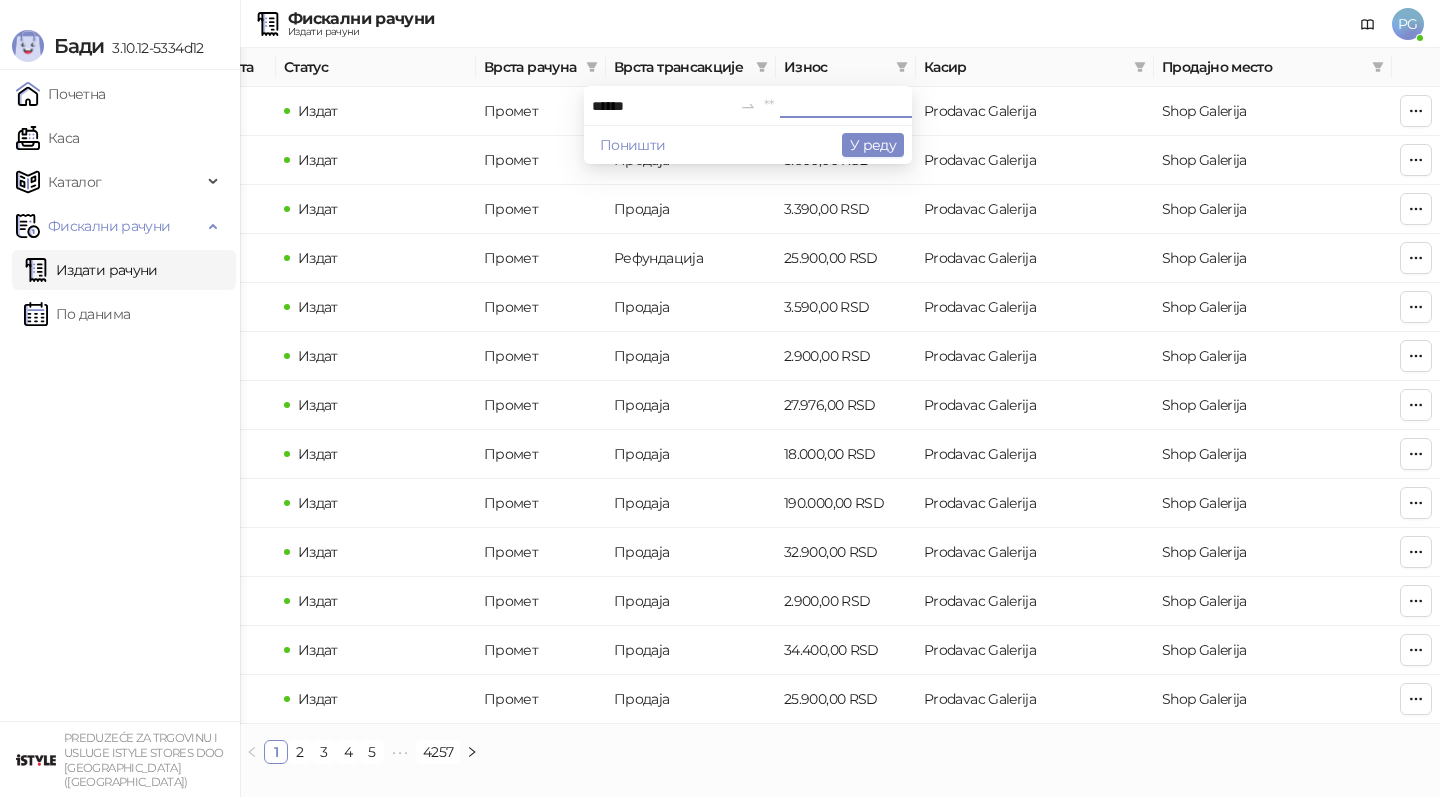 click at bounding box center (834, 106) 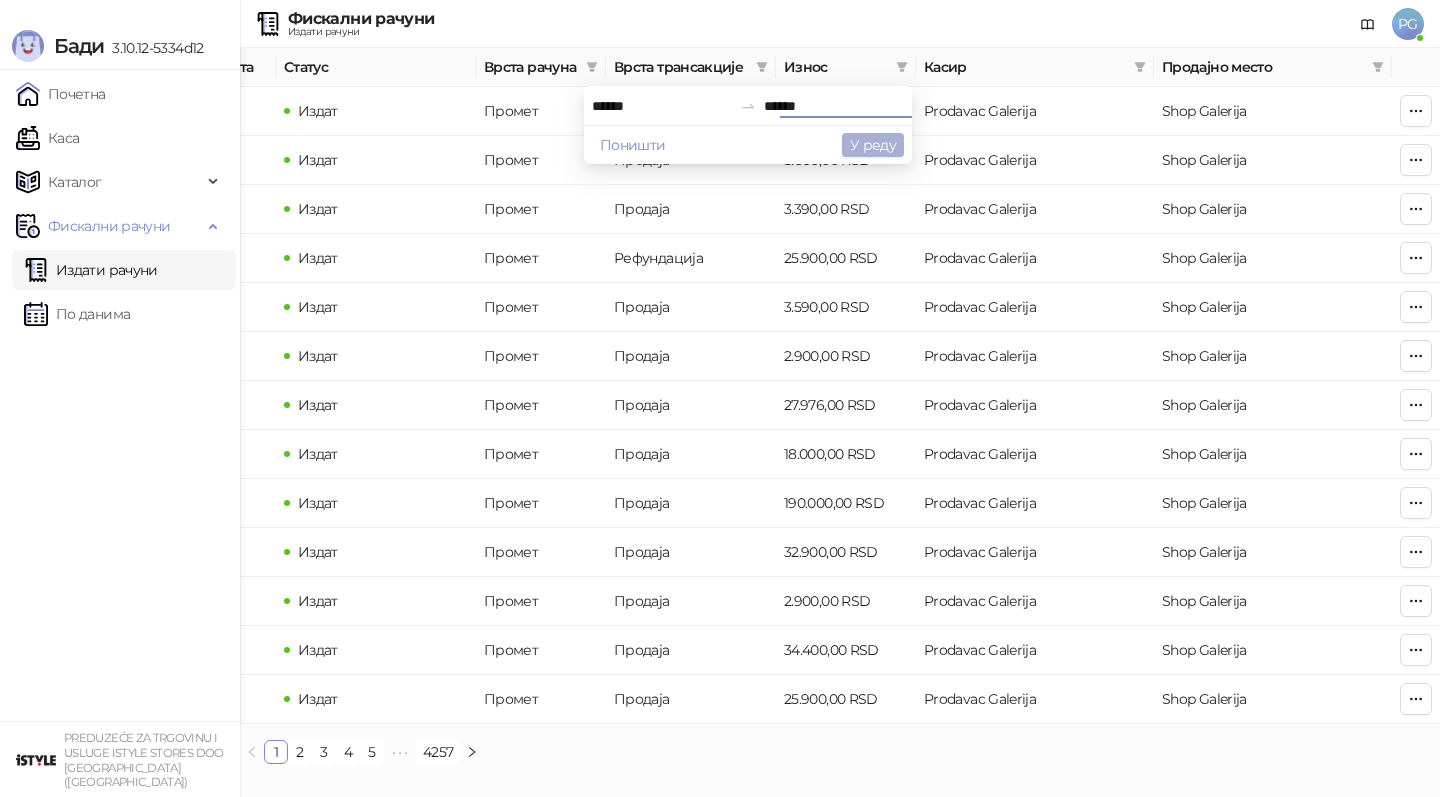 type on "******" 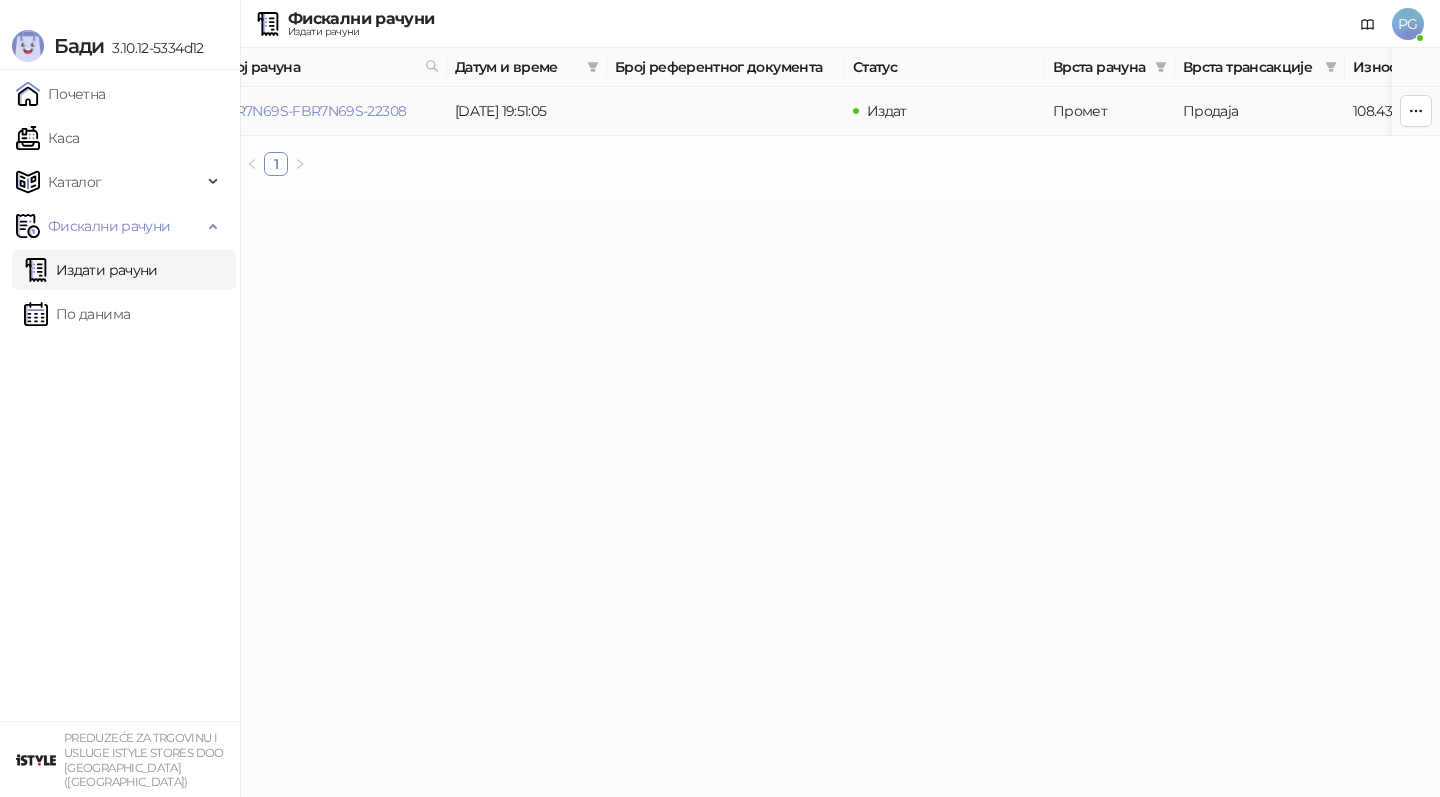 scroll, scrollTop: 0, scrollLeft: 0, axis: both 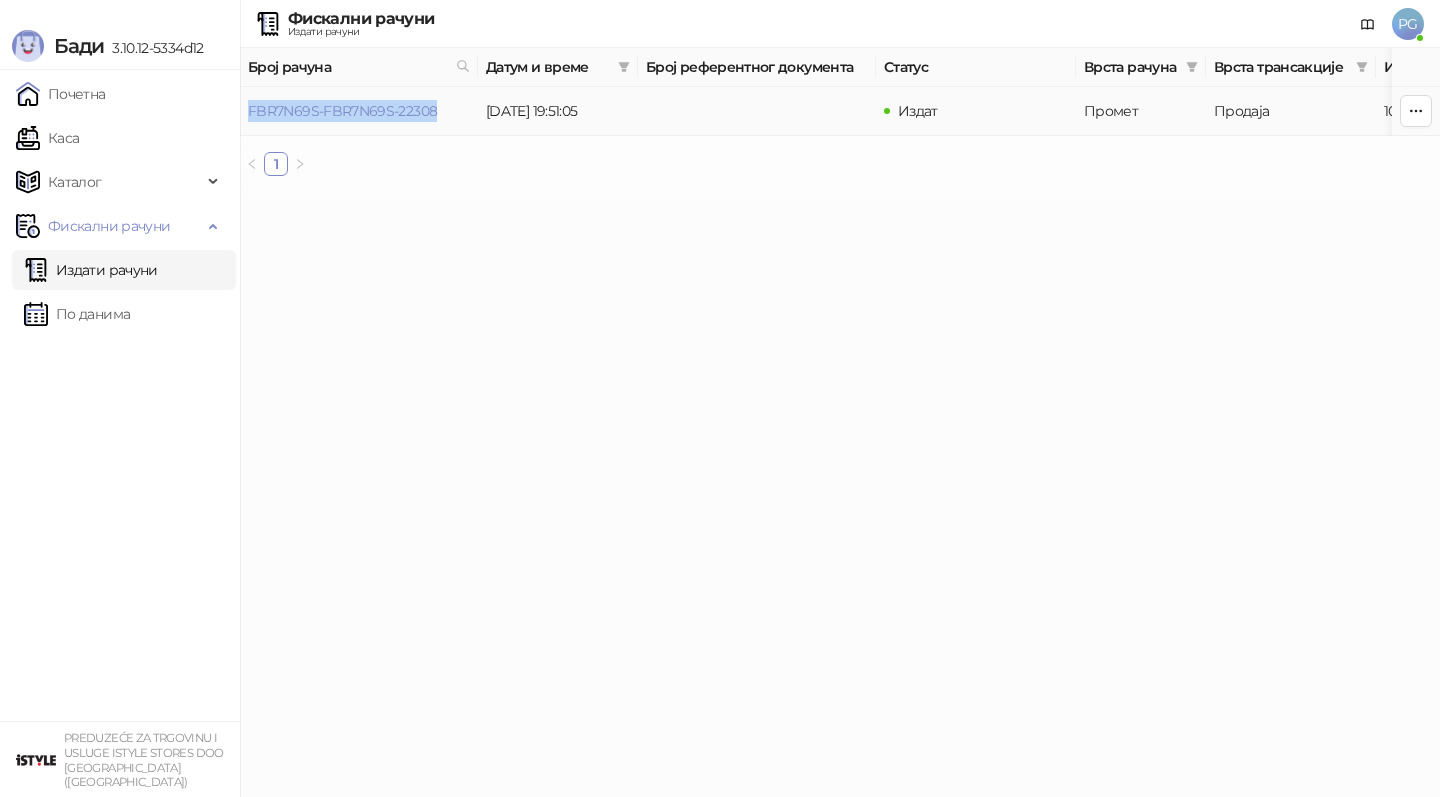 drag, startPoint x: 243, startPoint y: 108, endPoint x: 448, endPoint y: 121, distance: 205.41179 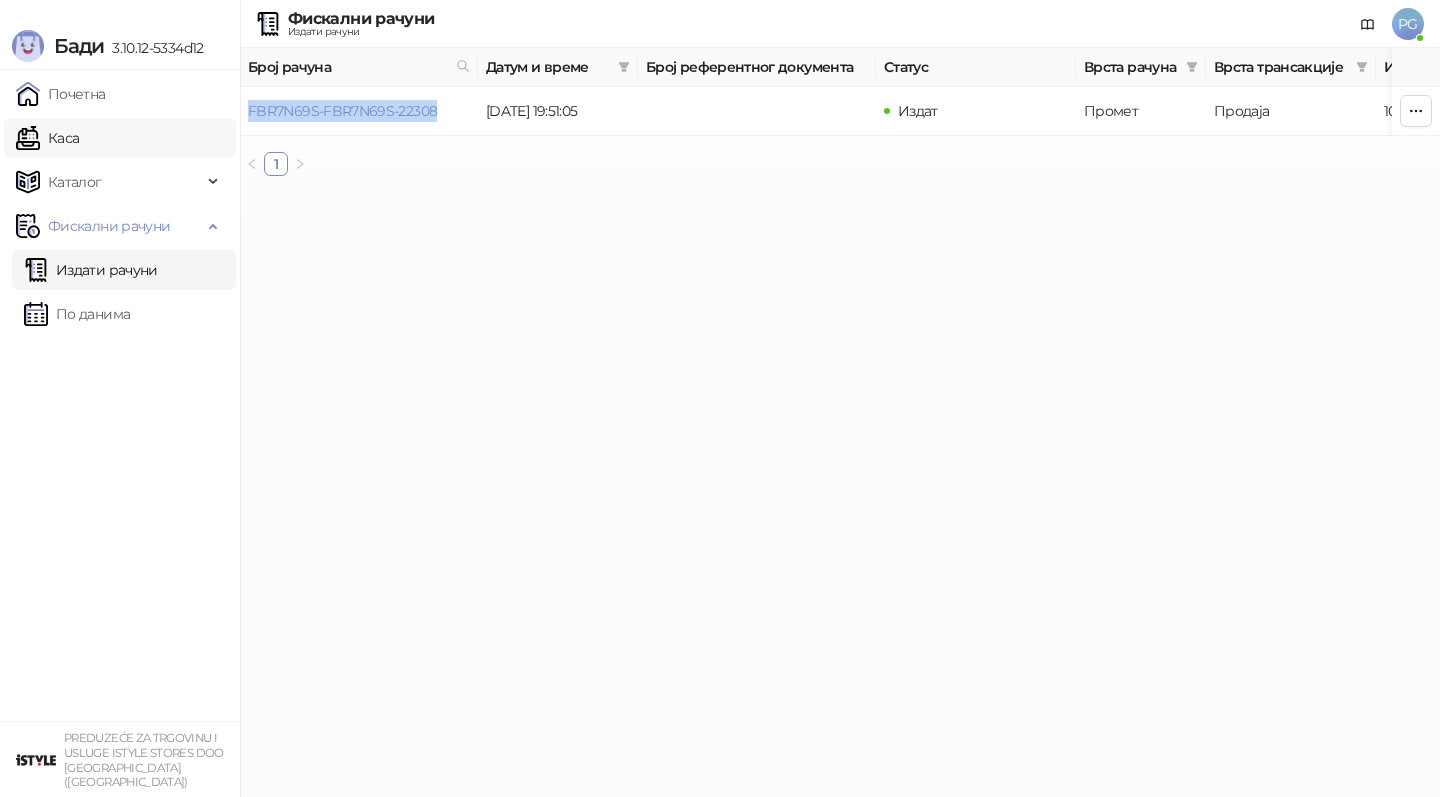 click on "Каса" at bounding box center (47, 138) 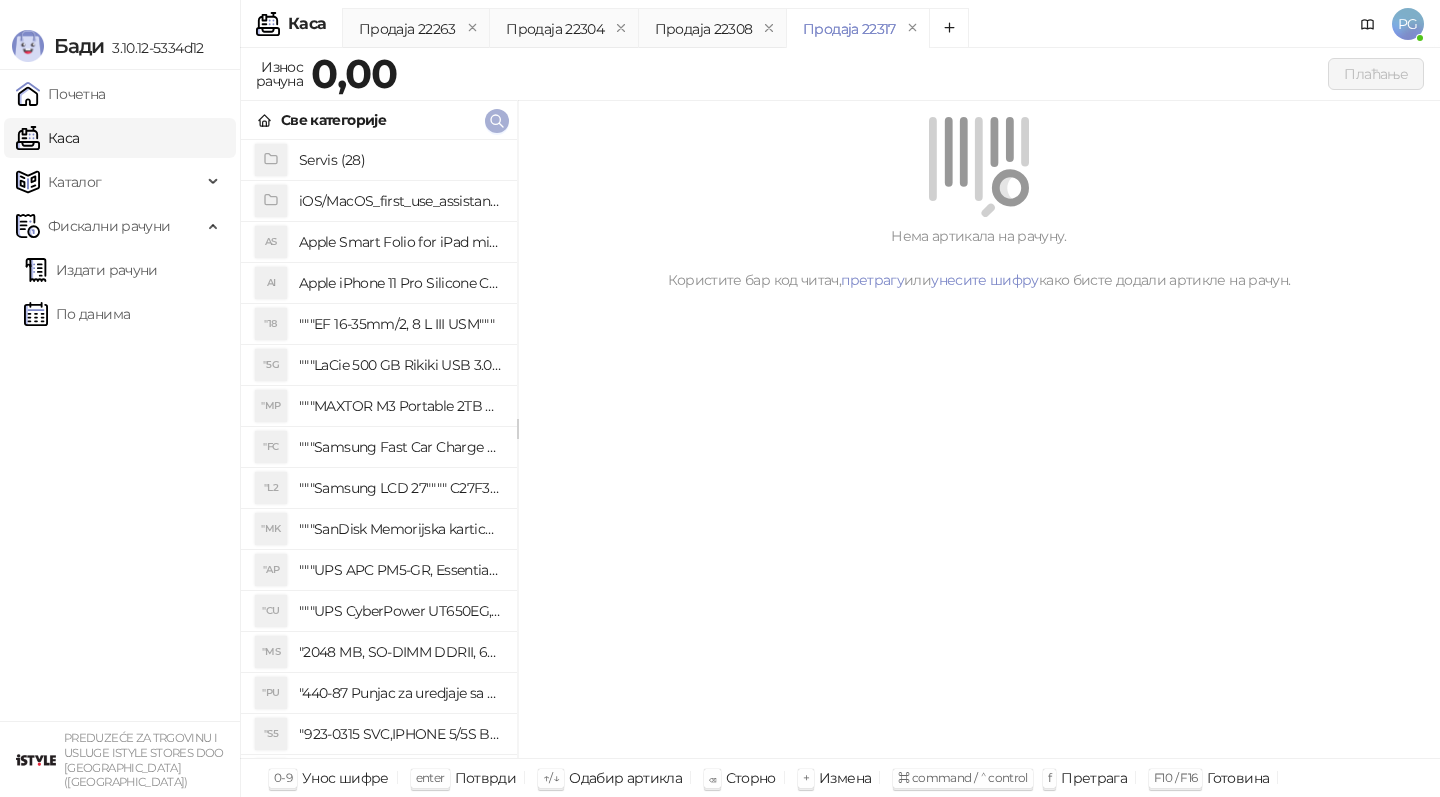 click at bounding box center (497, 120) 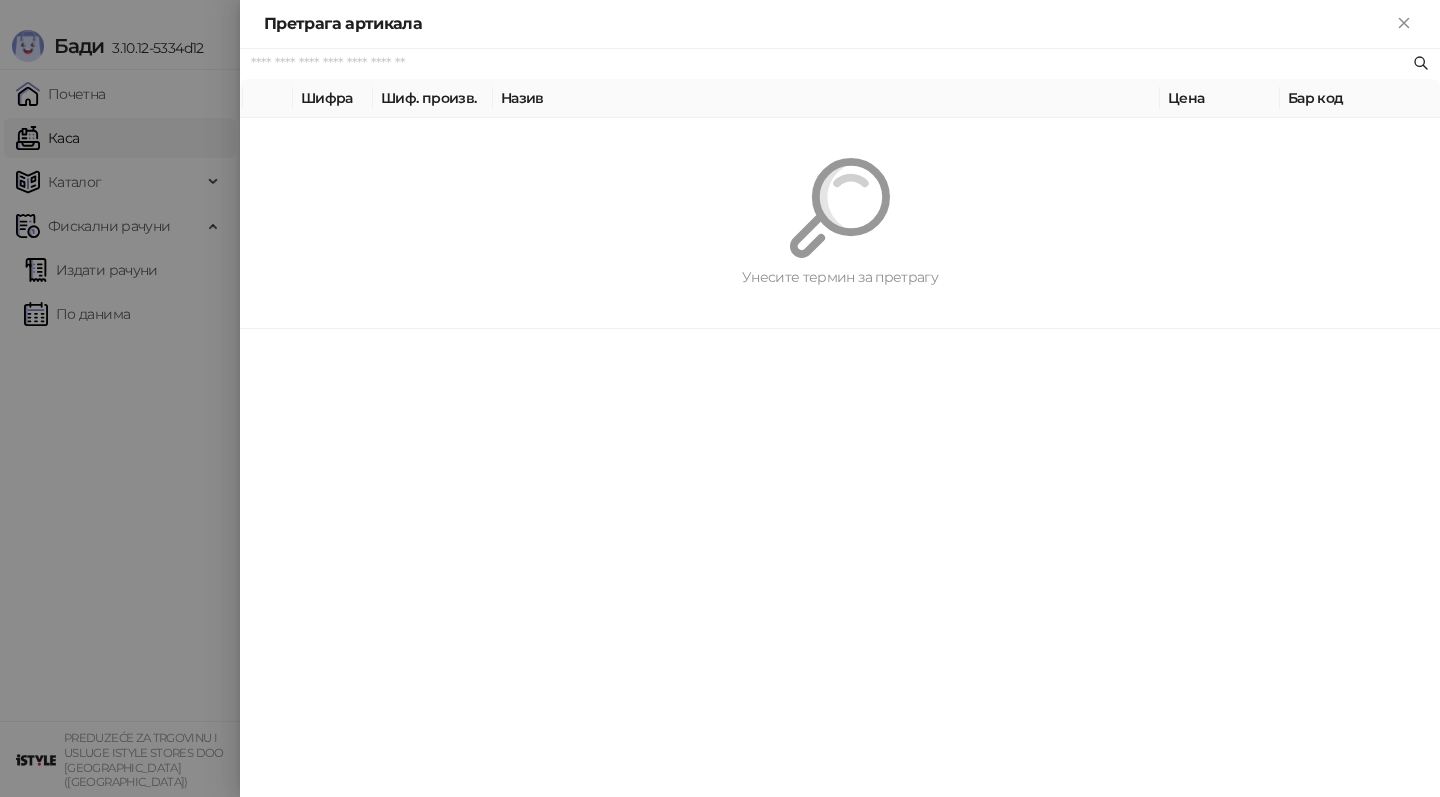 paste on "**********" 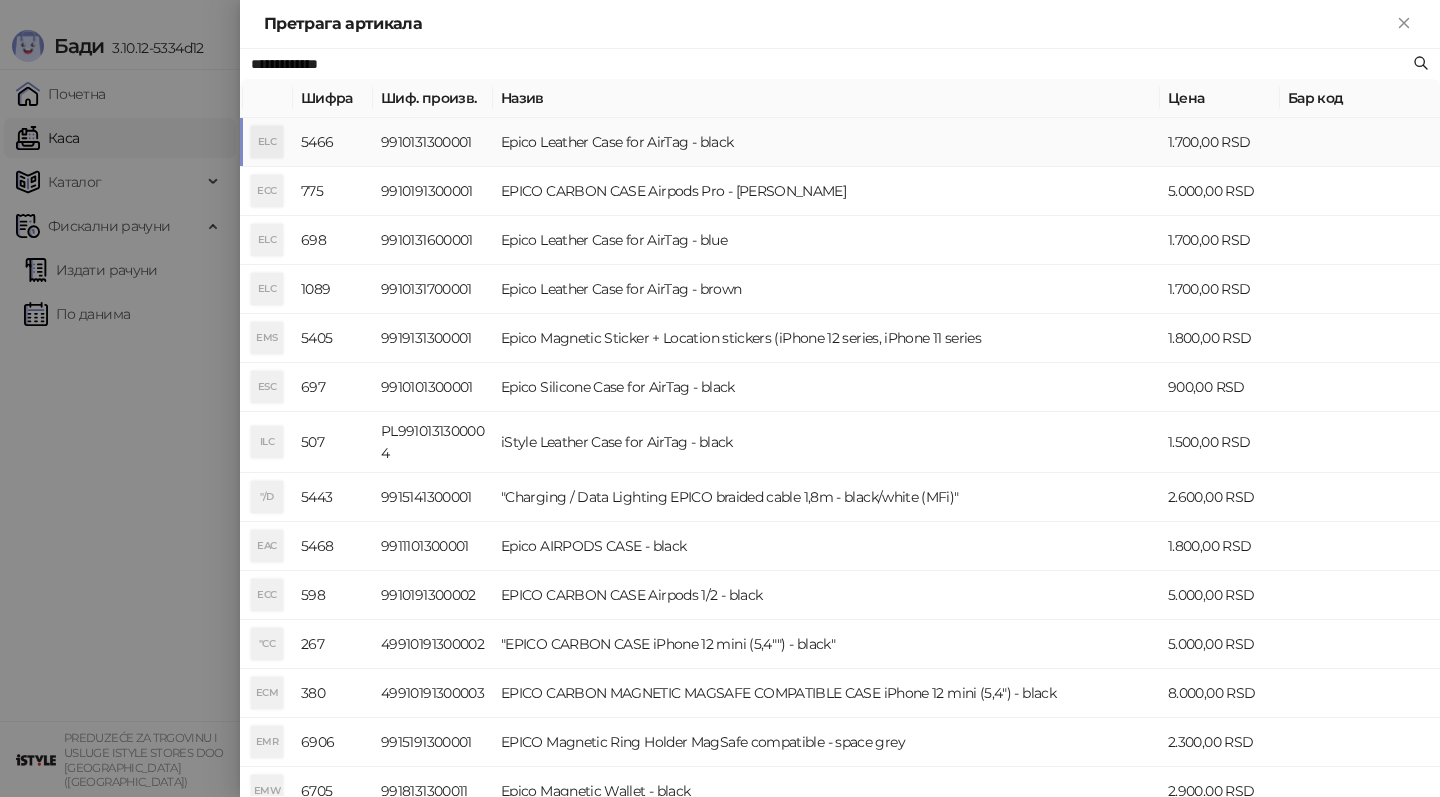 type on "**********" 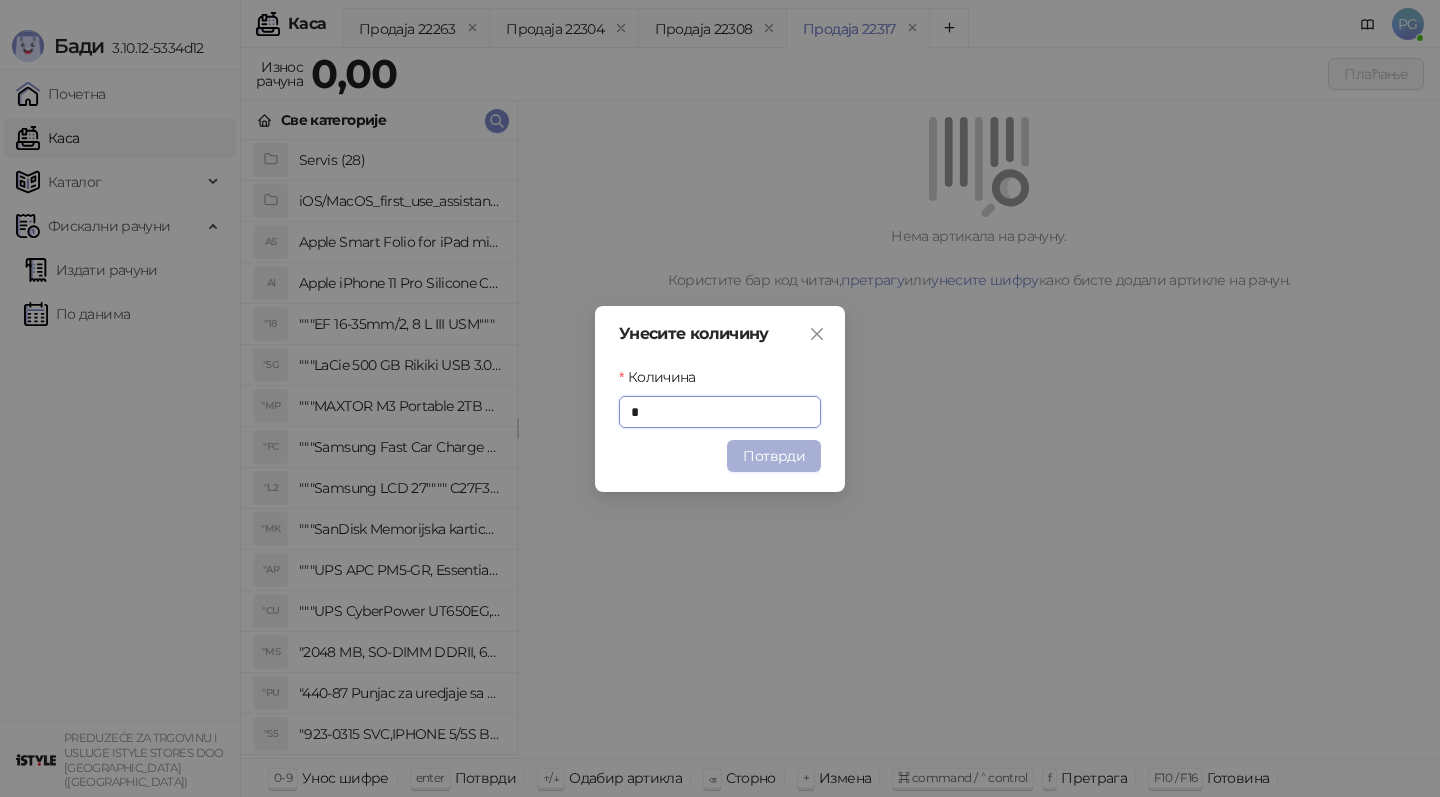 click on "Потврди" at bounding box center [774, 456] 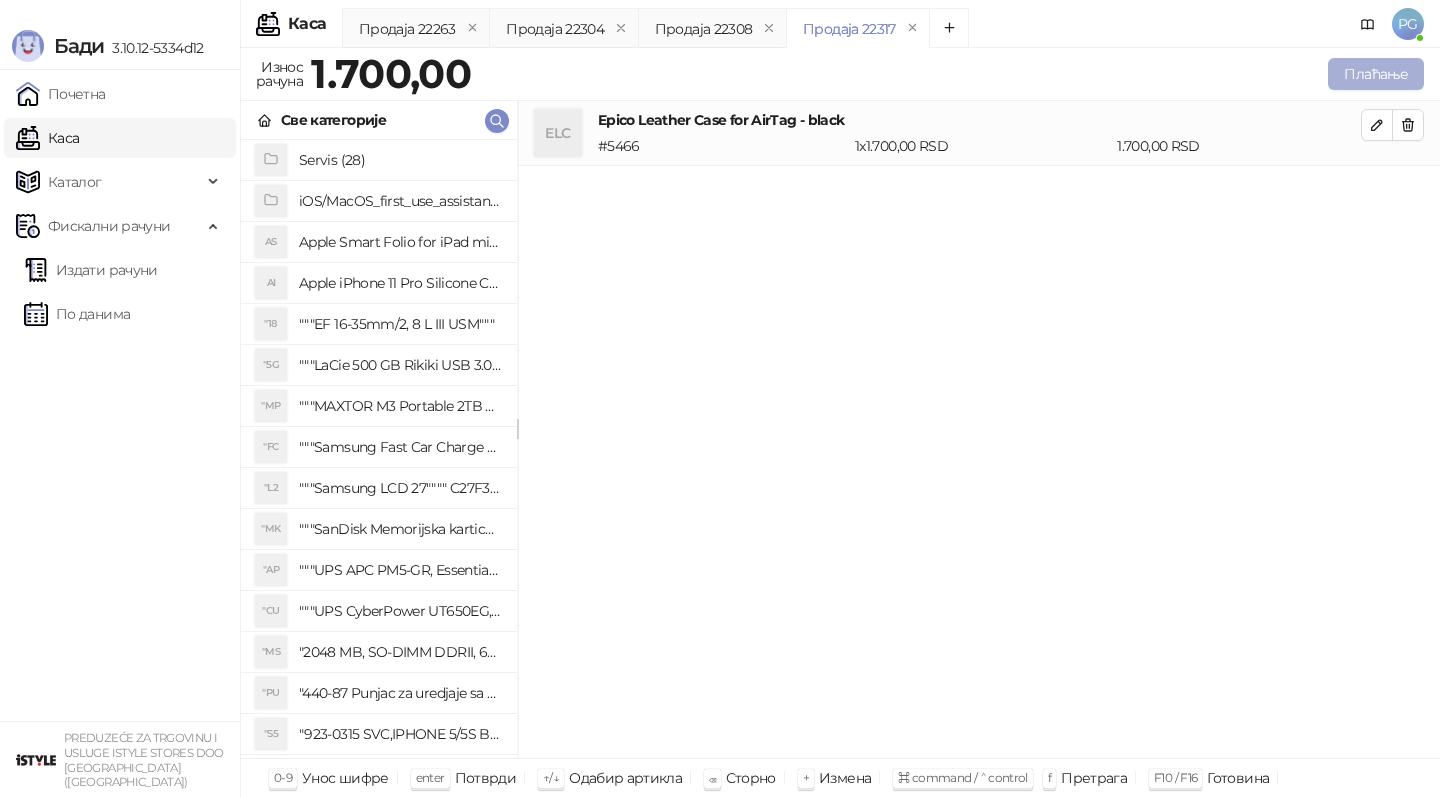 click on "Плаћање" at bounding box center [1376, 74] 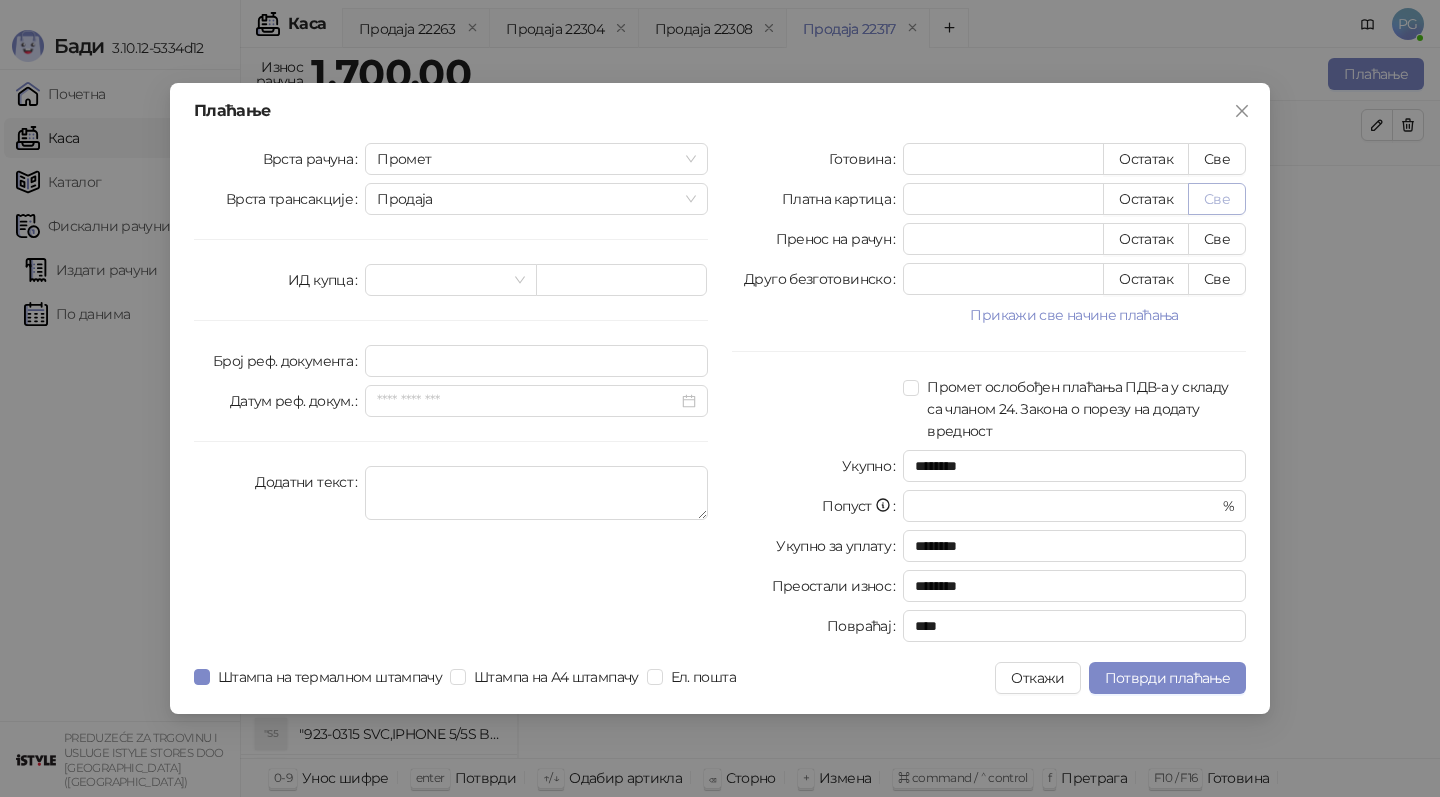 click on "Све" at bounding box center [1217, 199] 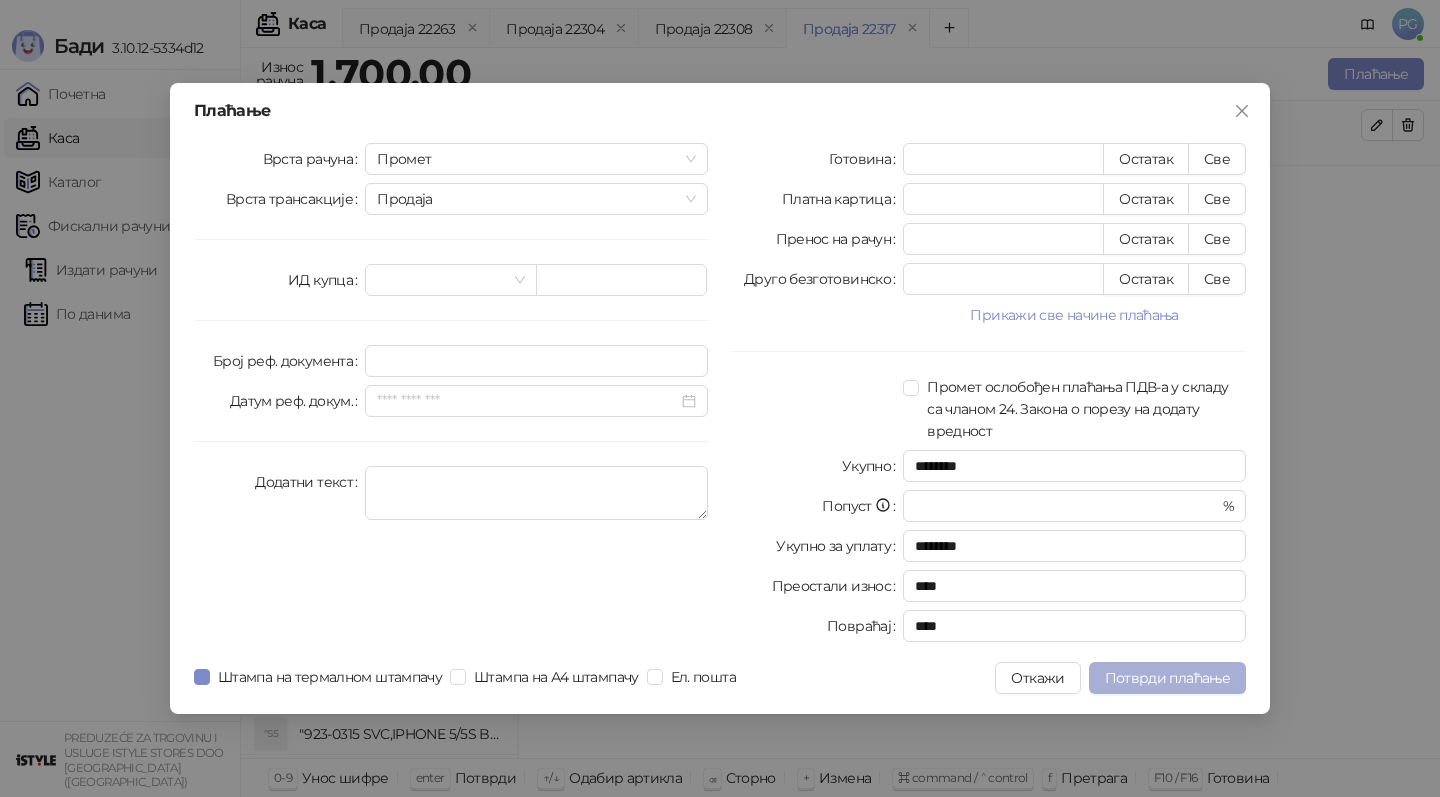 click on "Потврди плаћање" at bounding box center [1167, 678] 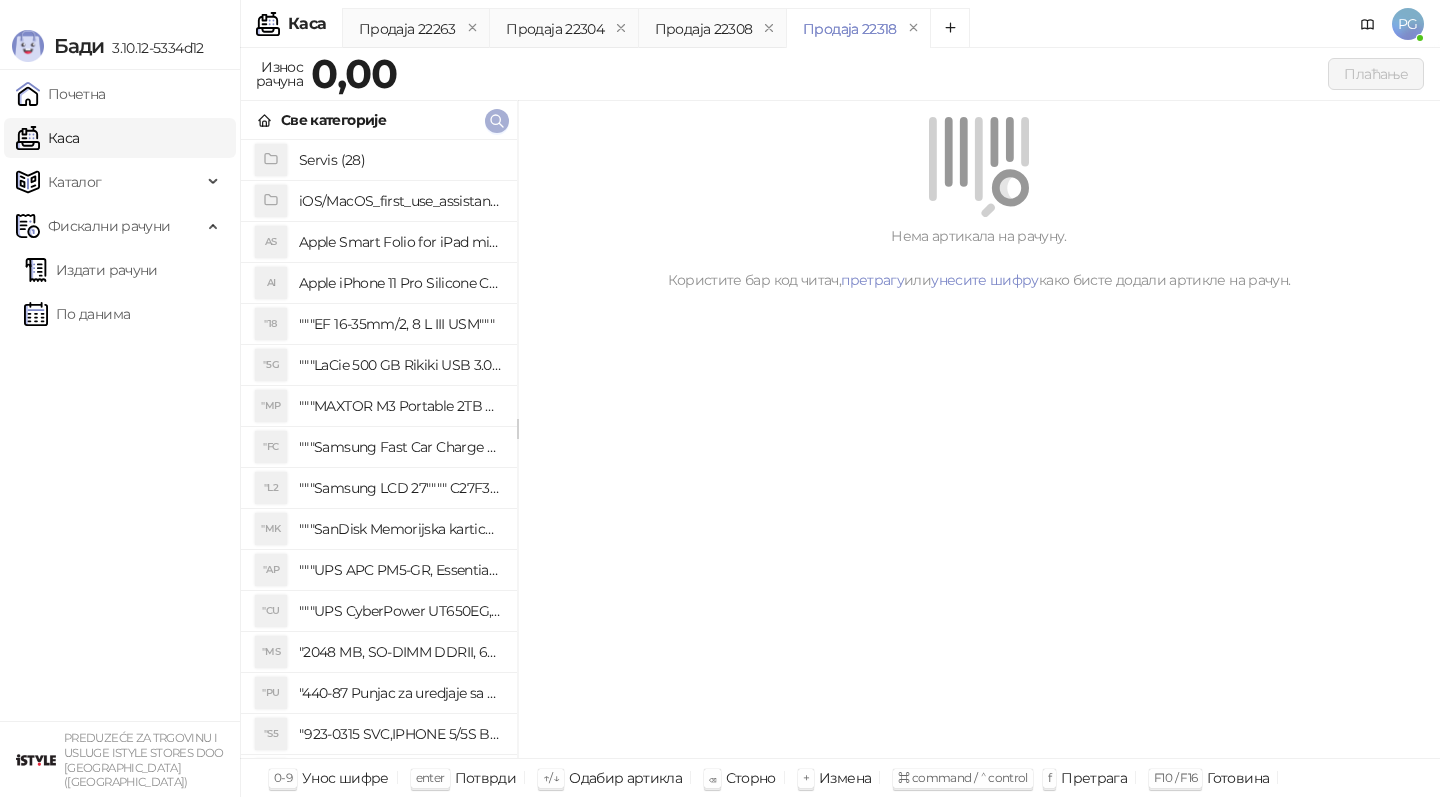 click at bounding box center [497, 121] 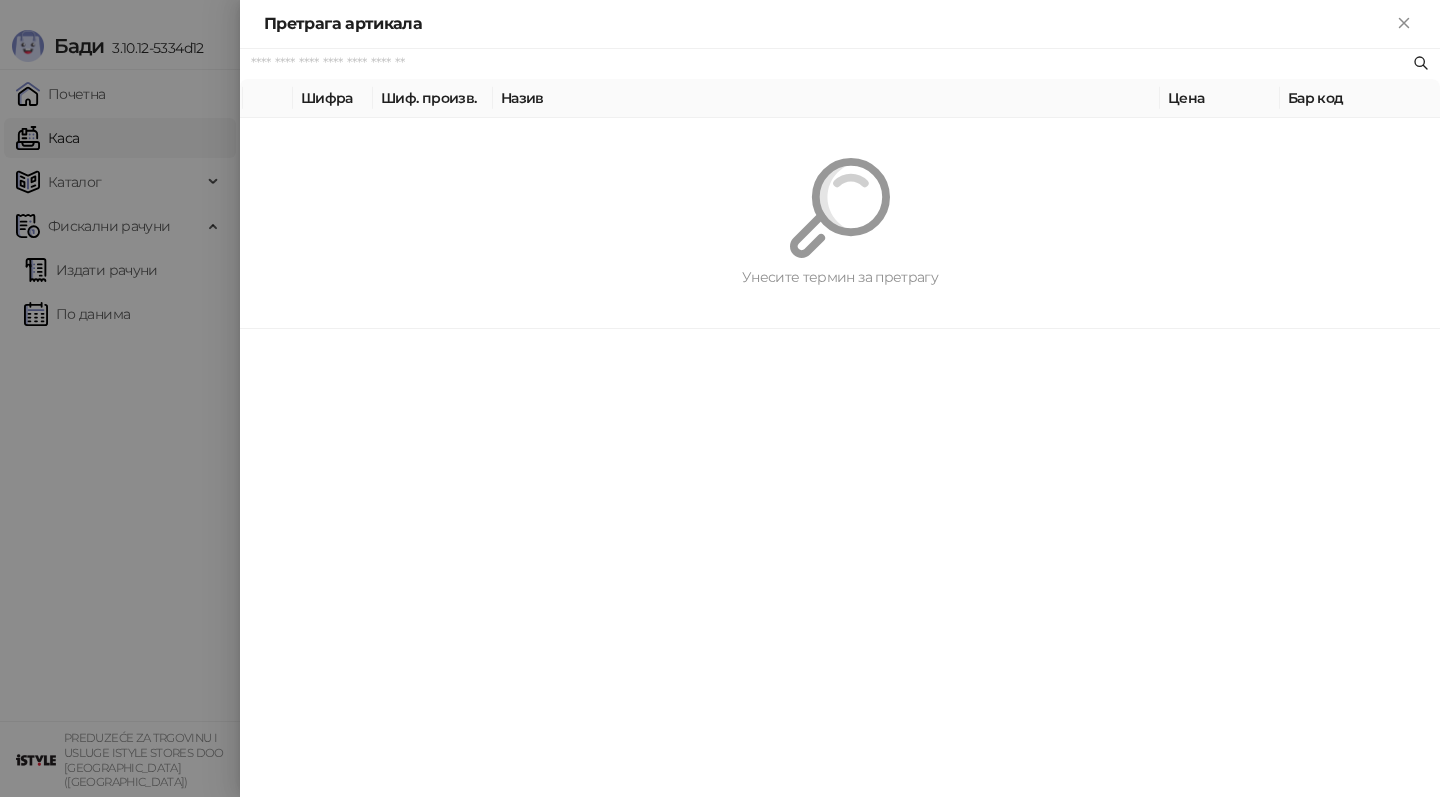 paste on "*********" 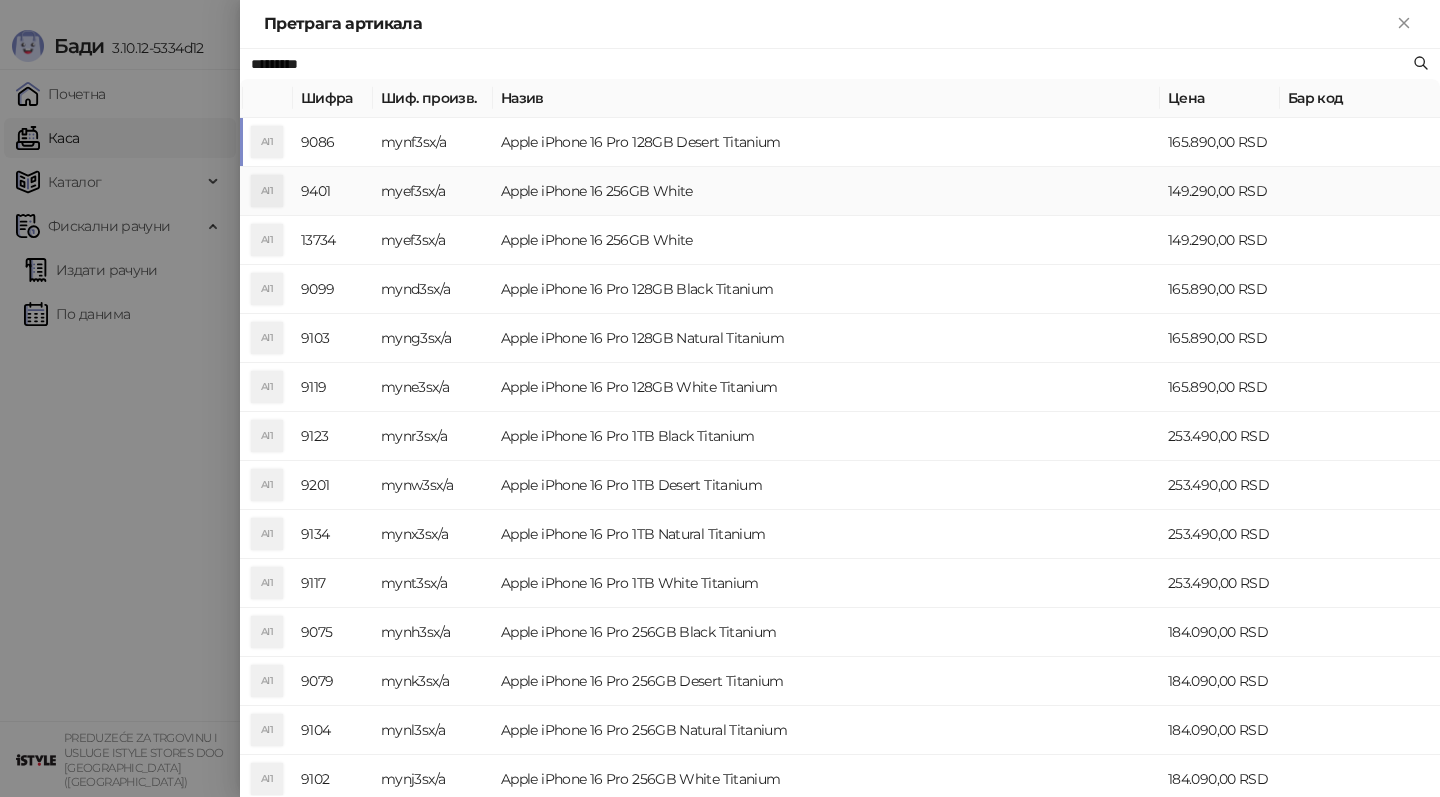 type on "*********" 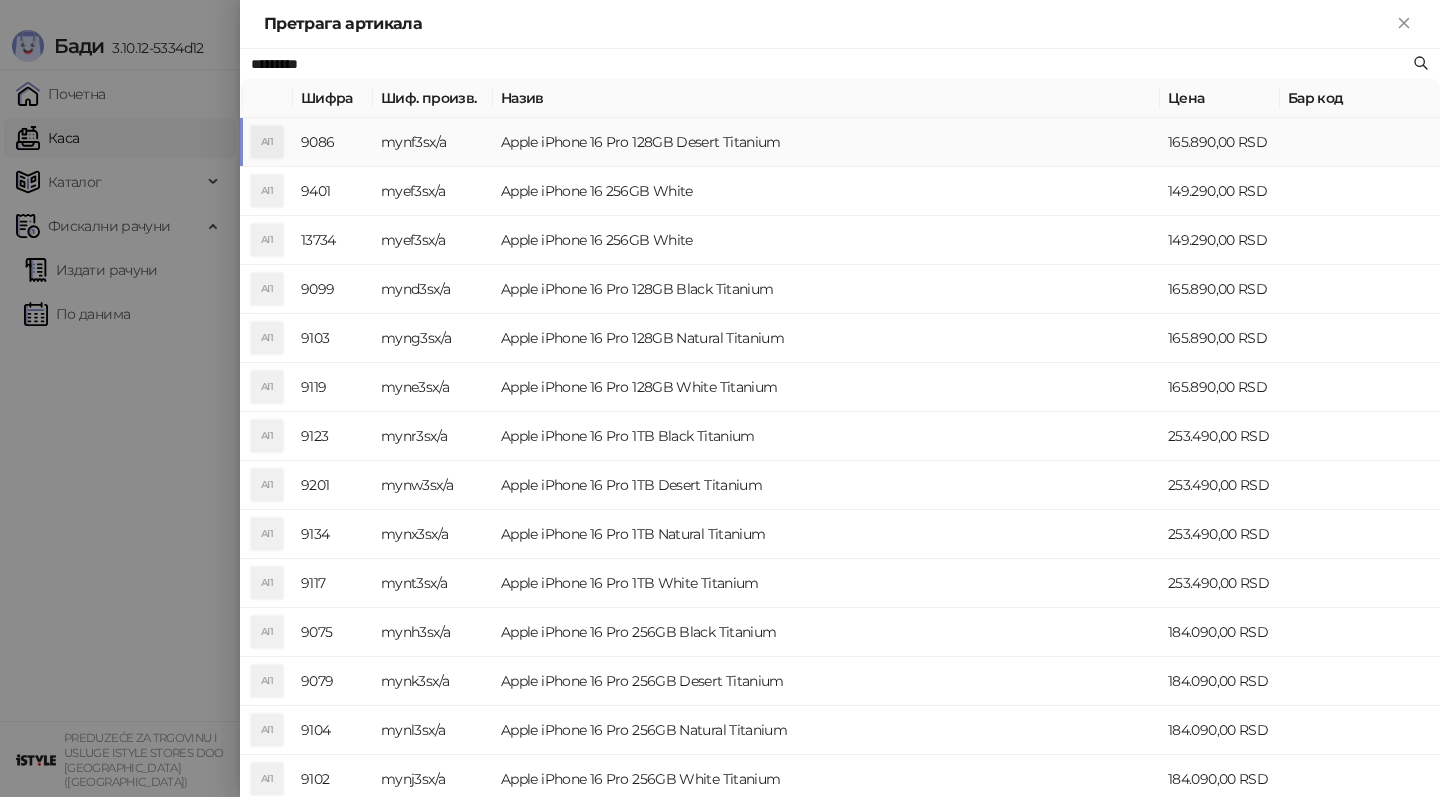 click on "Apple iPhone 16 Pro 128GB Desert Titanium" at bounding box center (826, 142) 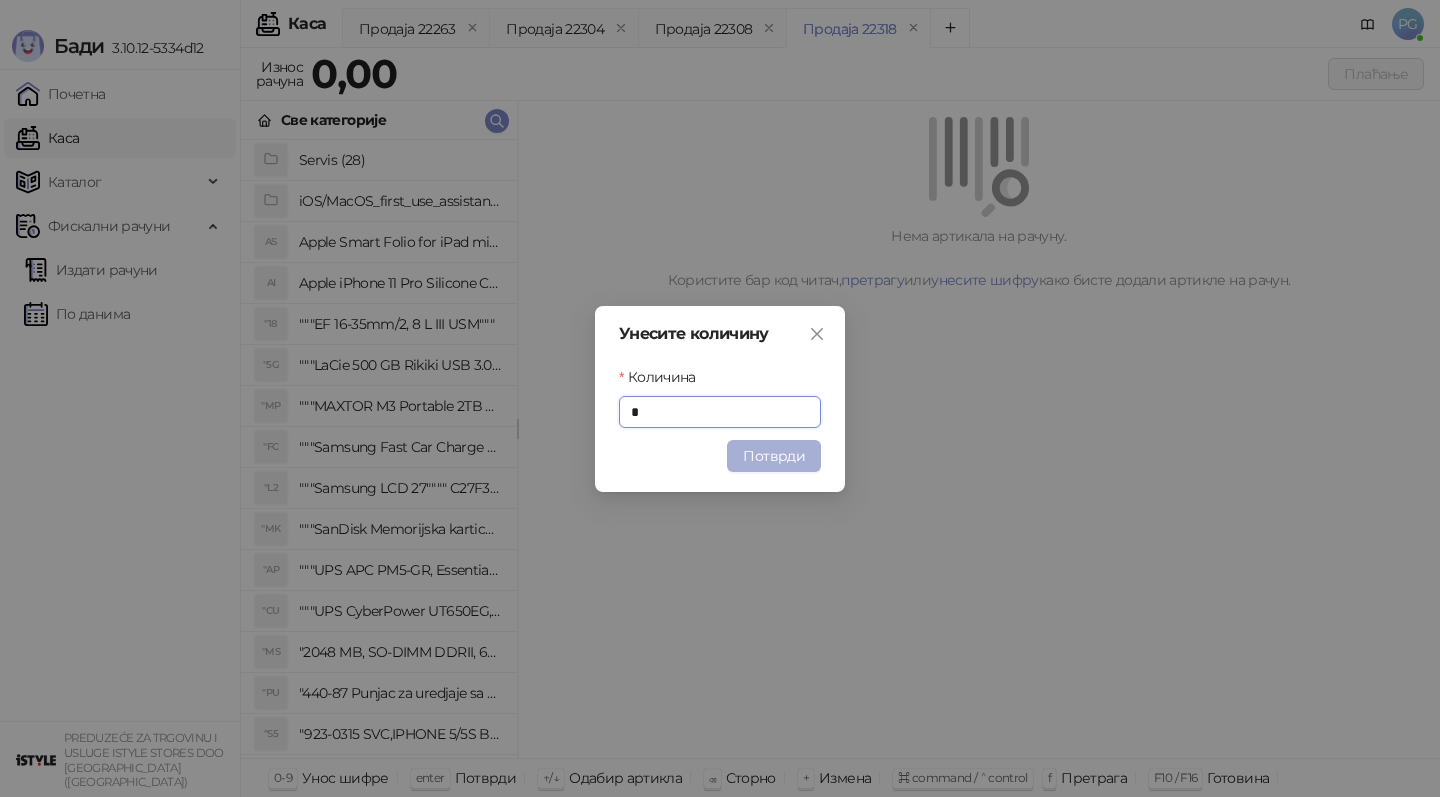 click on "Потврди" at bounding box center [774, 456] 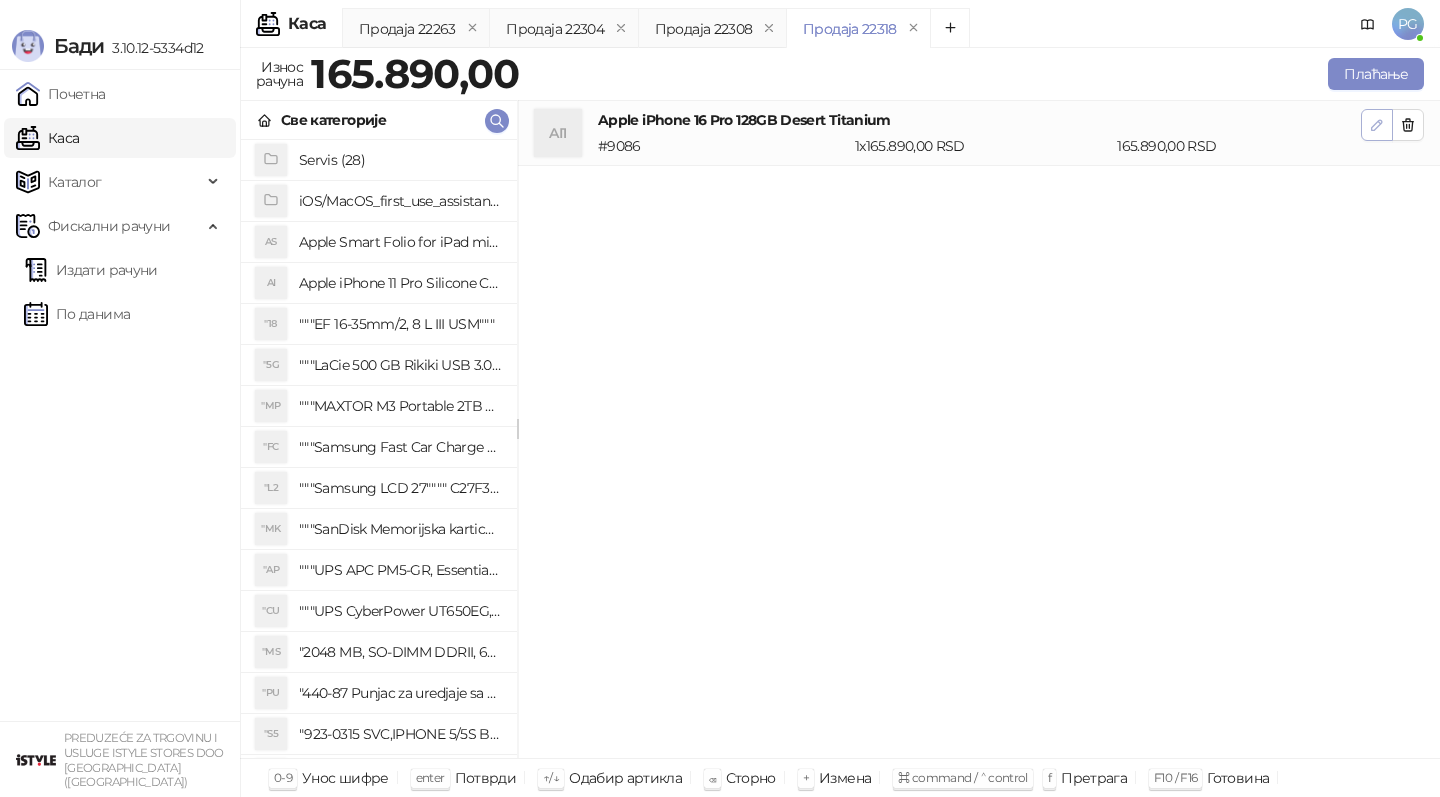 click at bounding box center [1377, 125] 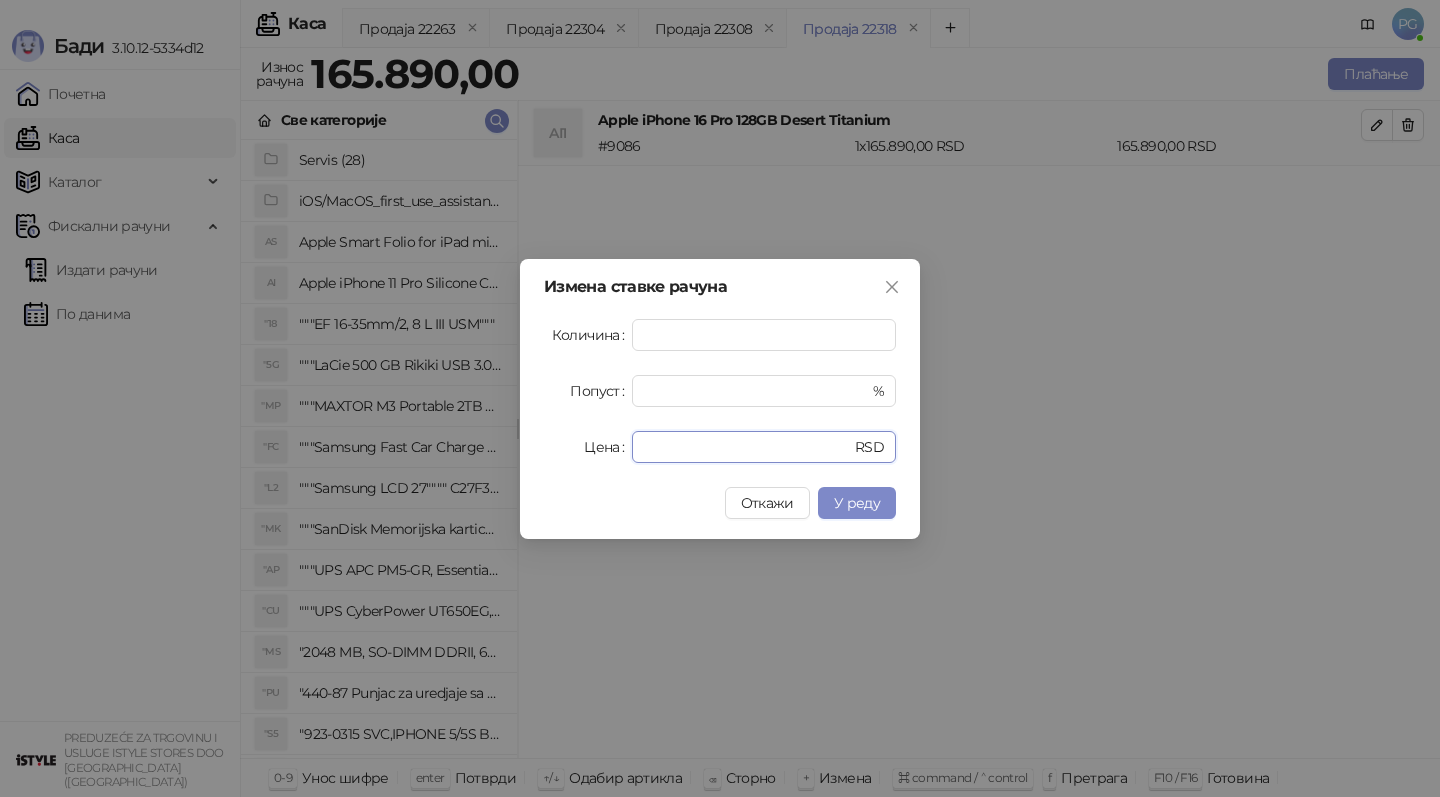 drag, startPoint x: 720, startPoint y: 445, endPoint x: 522, endPoint y: 420, distance: 199.57204 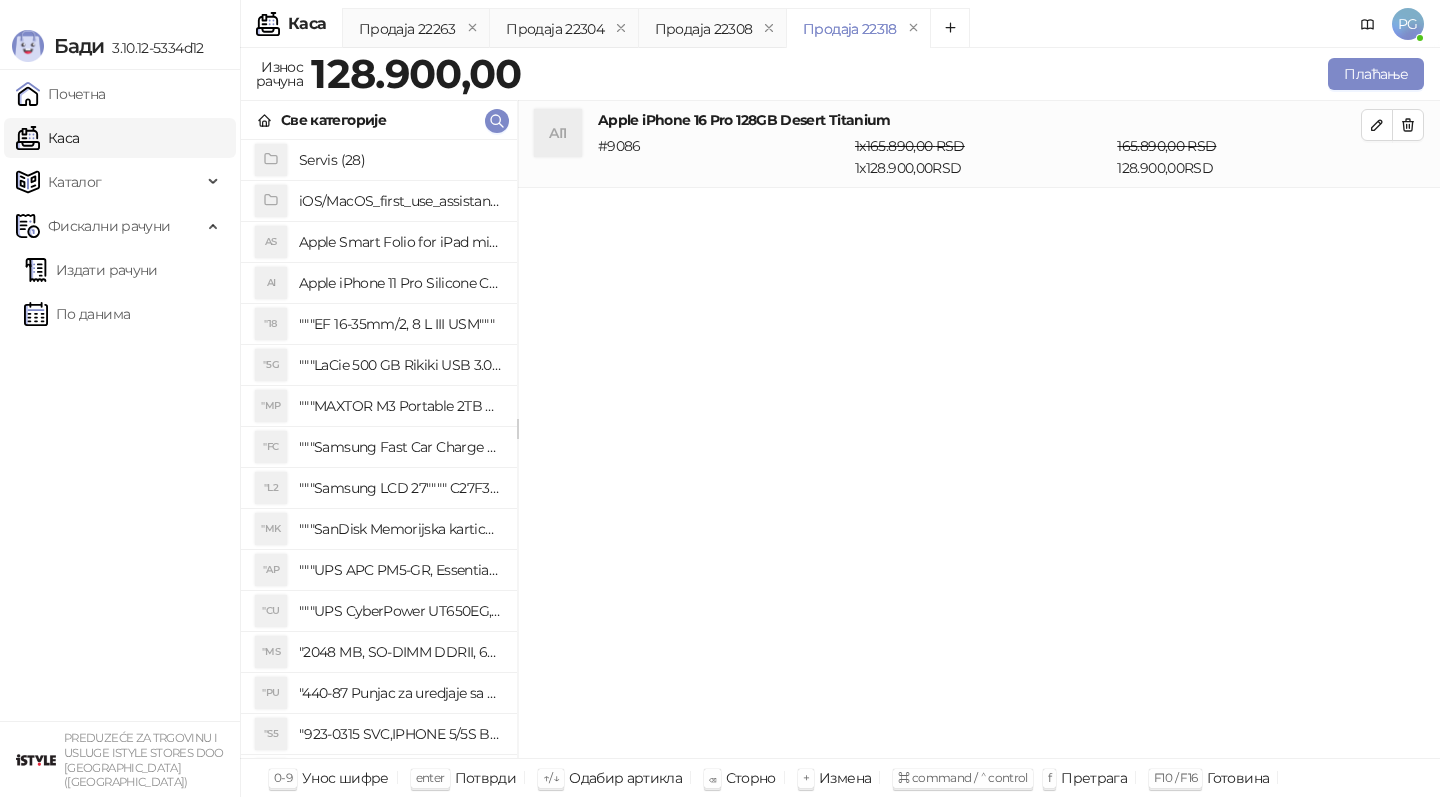 click on "Плаћање" at bounding box center [977, 74] 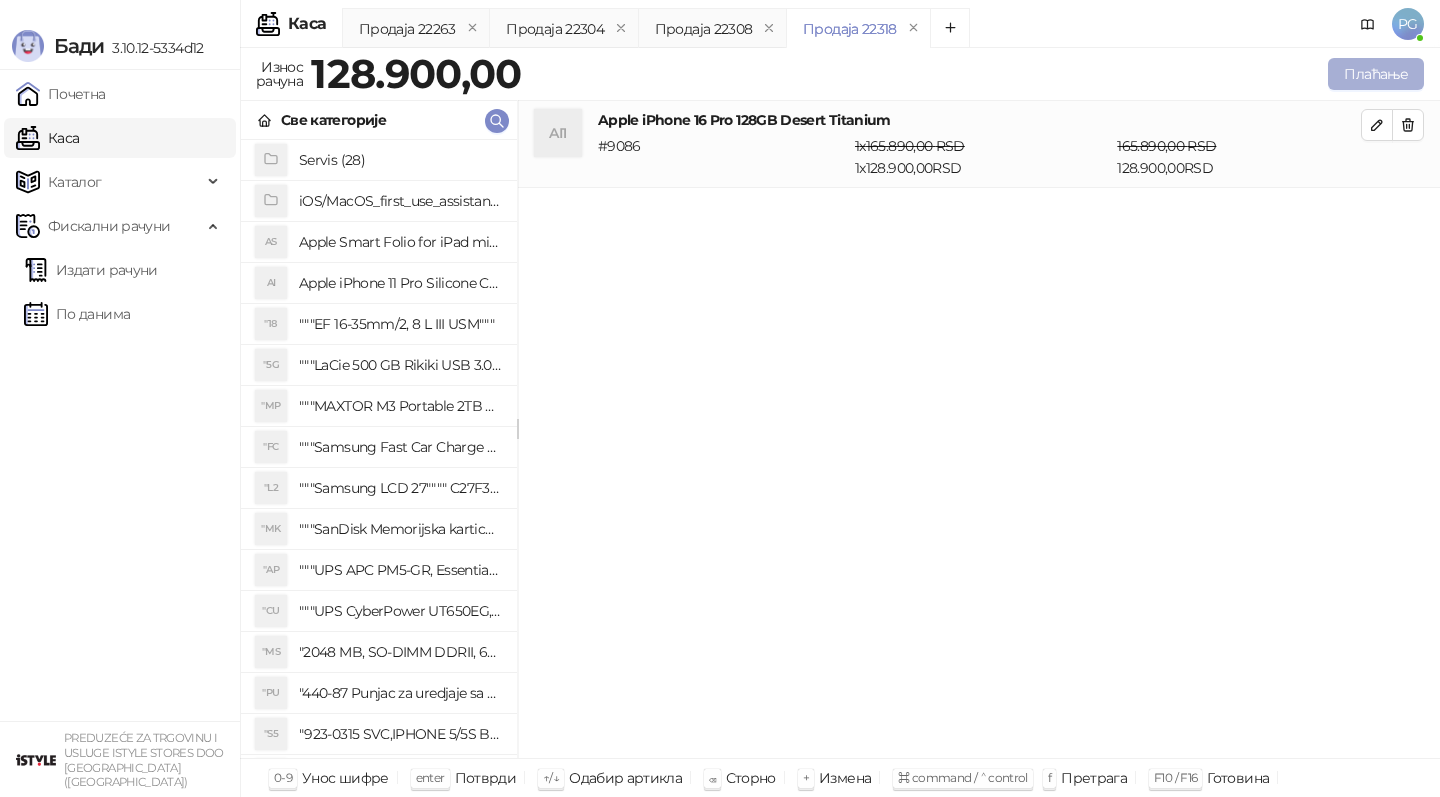 click on "Плаћање" at bounding box center (1376, 74) 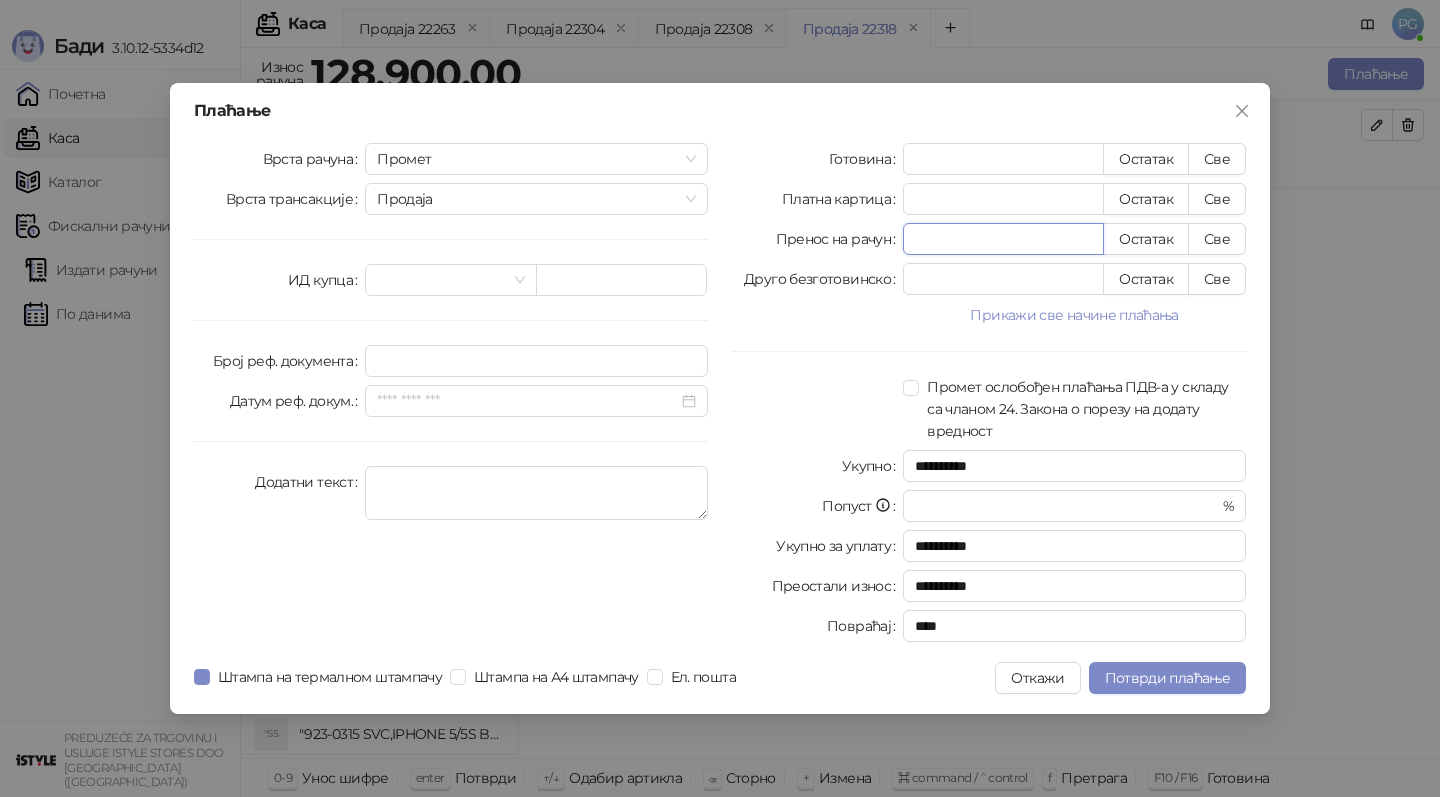 click on "*" at bounding box center (1003, 239) 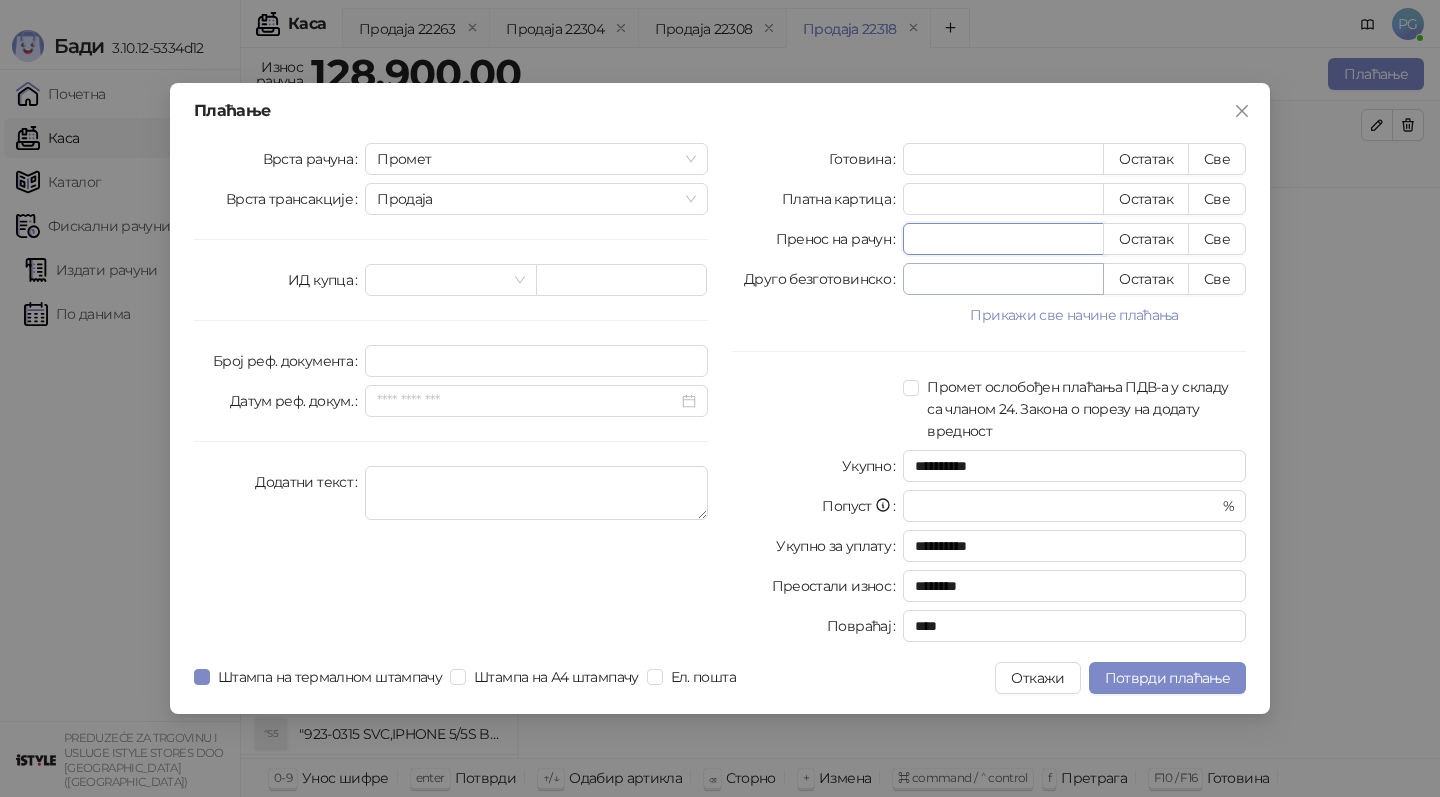 type on "******" 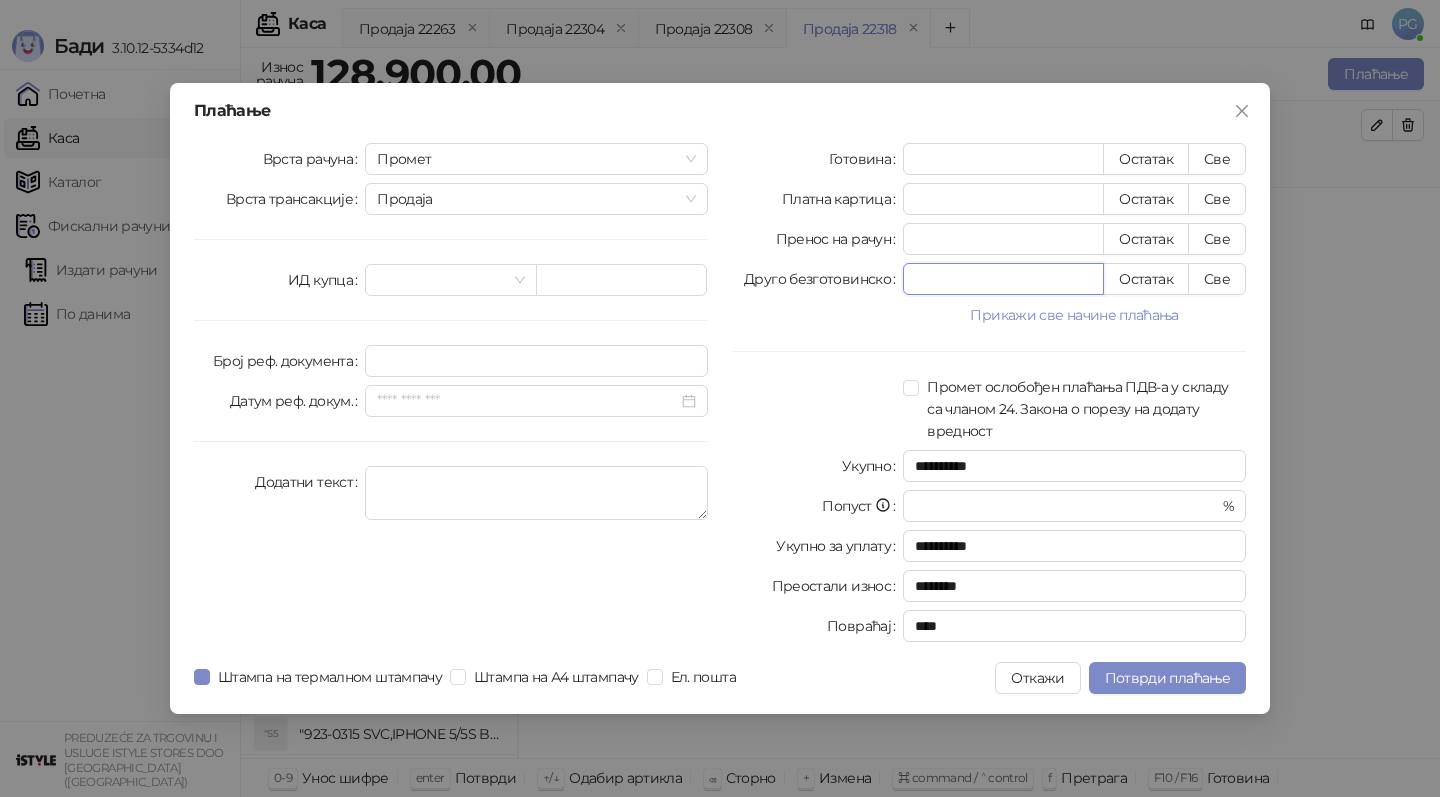click on "*" at bounding box center [1003, 279] 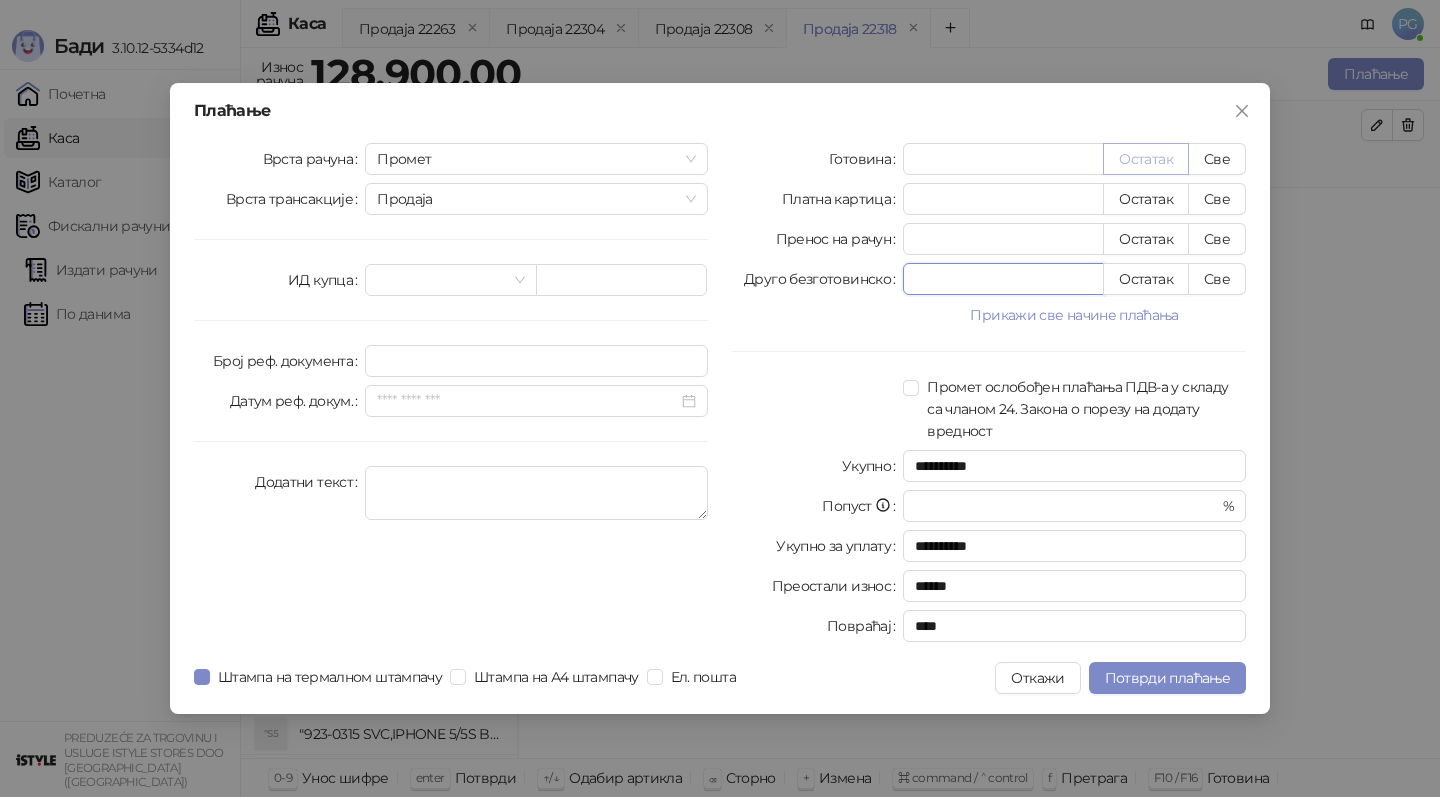 type on "****" 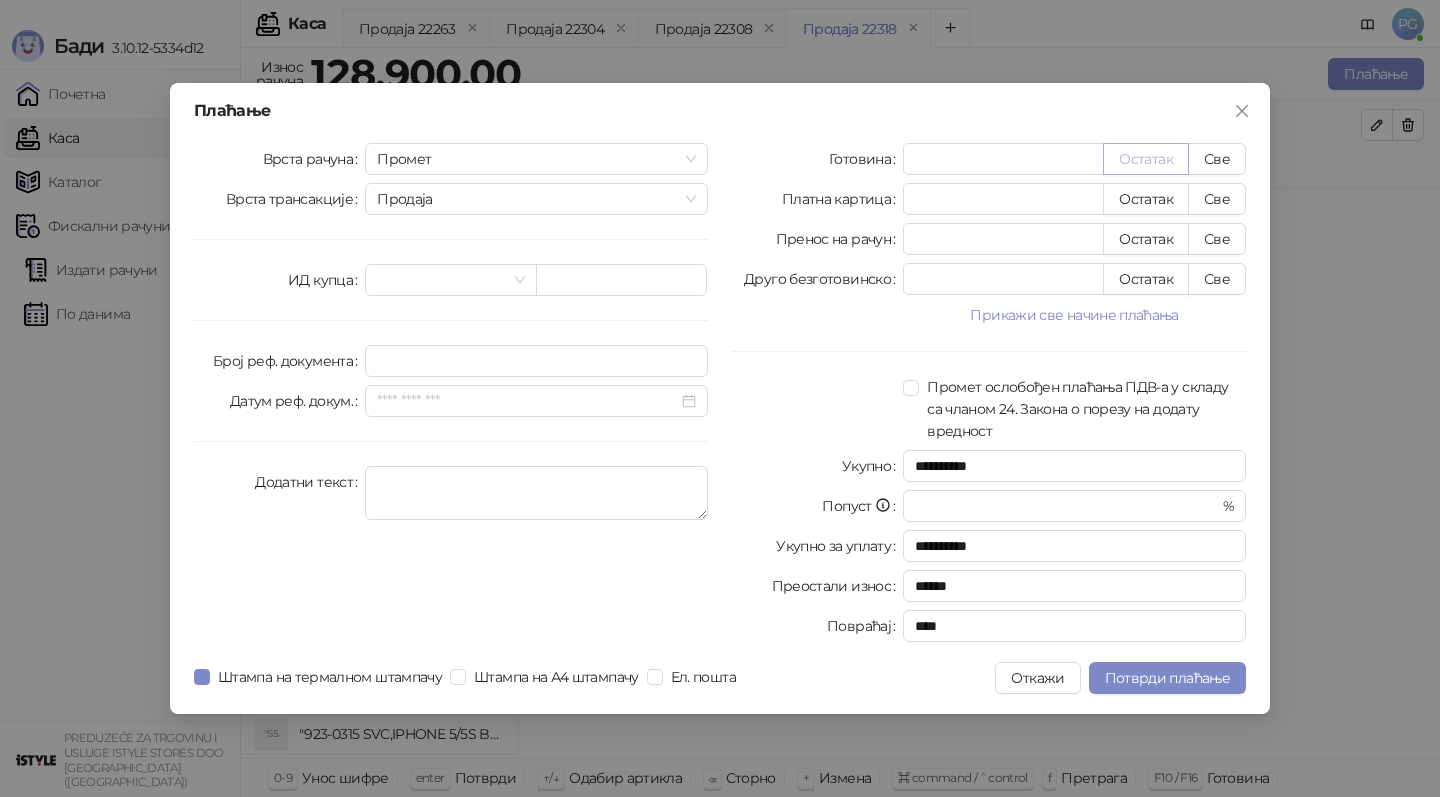 click on "Остатак" at bounding box center (1146, 159) 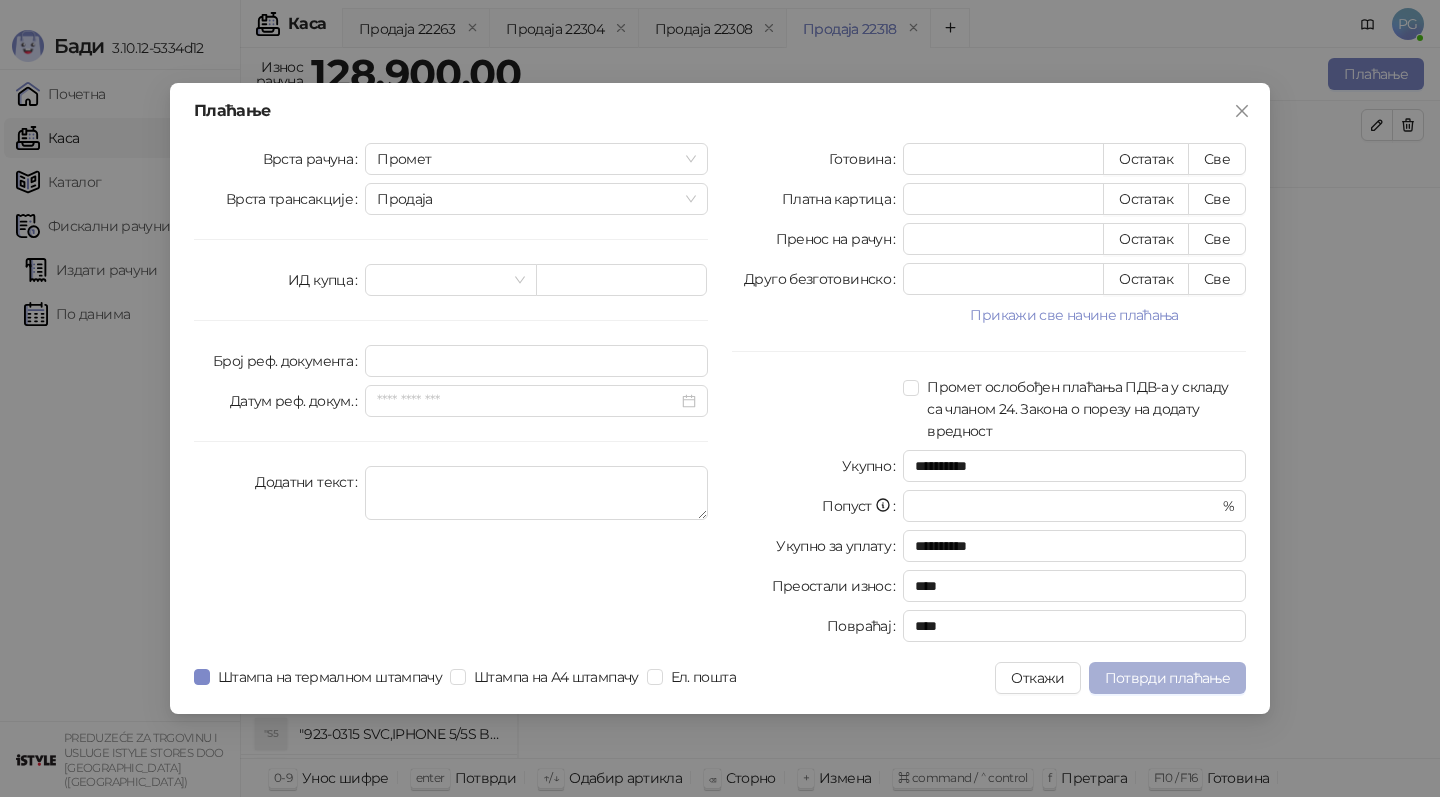 click on "Потврди плаћање" at bounding box center [1167, 678] 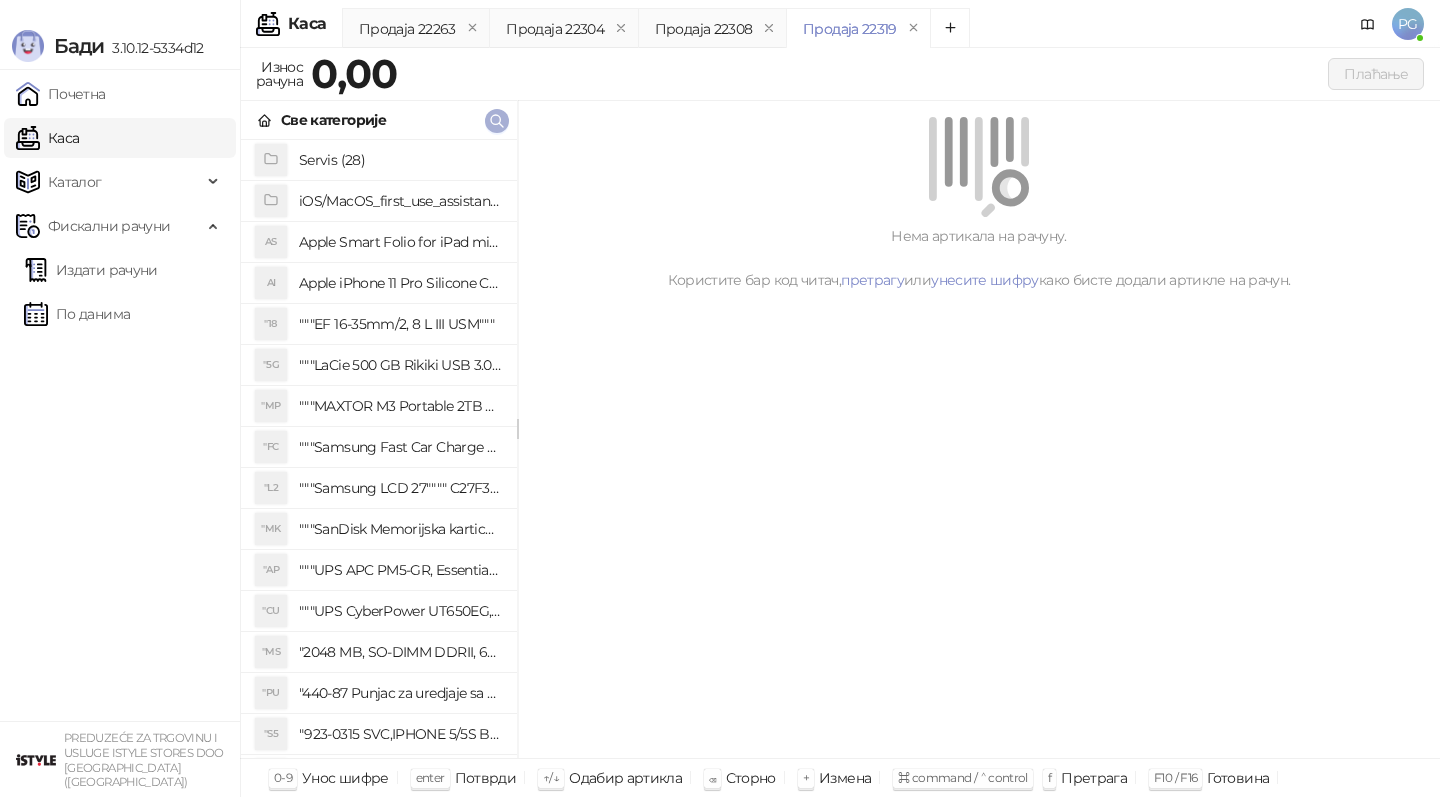 click 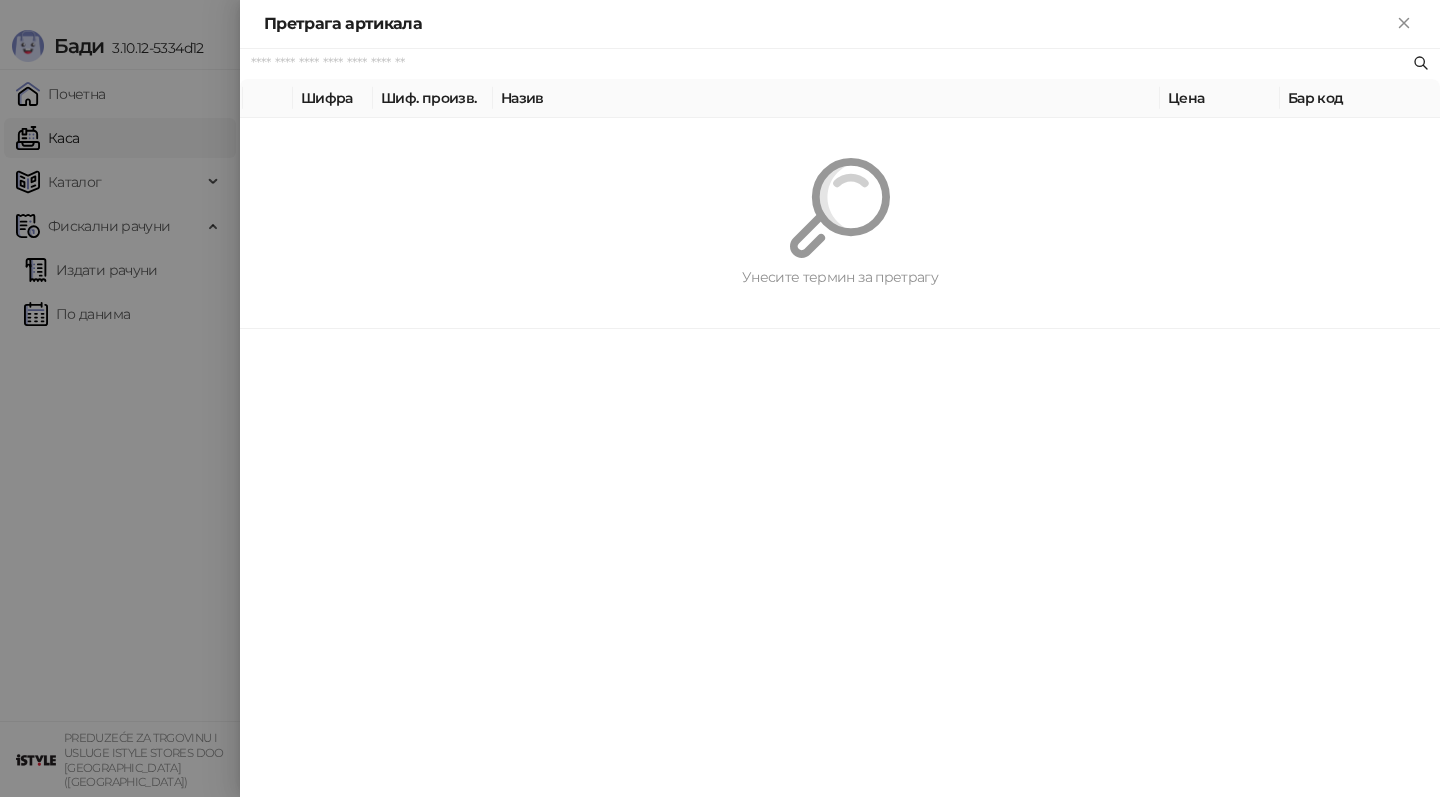 paste on "*********" 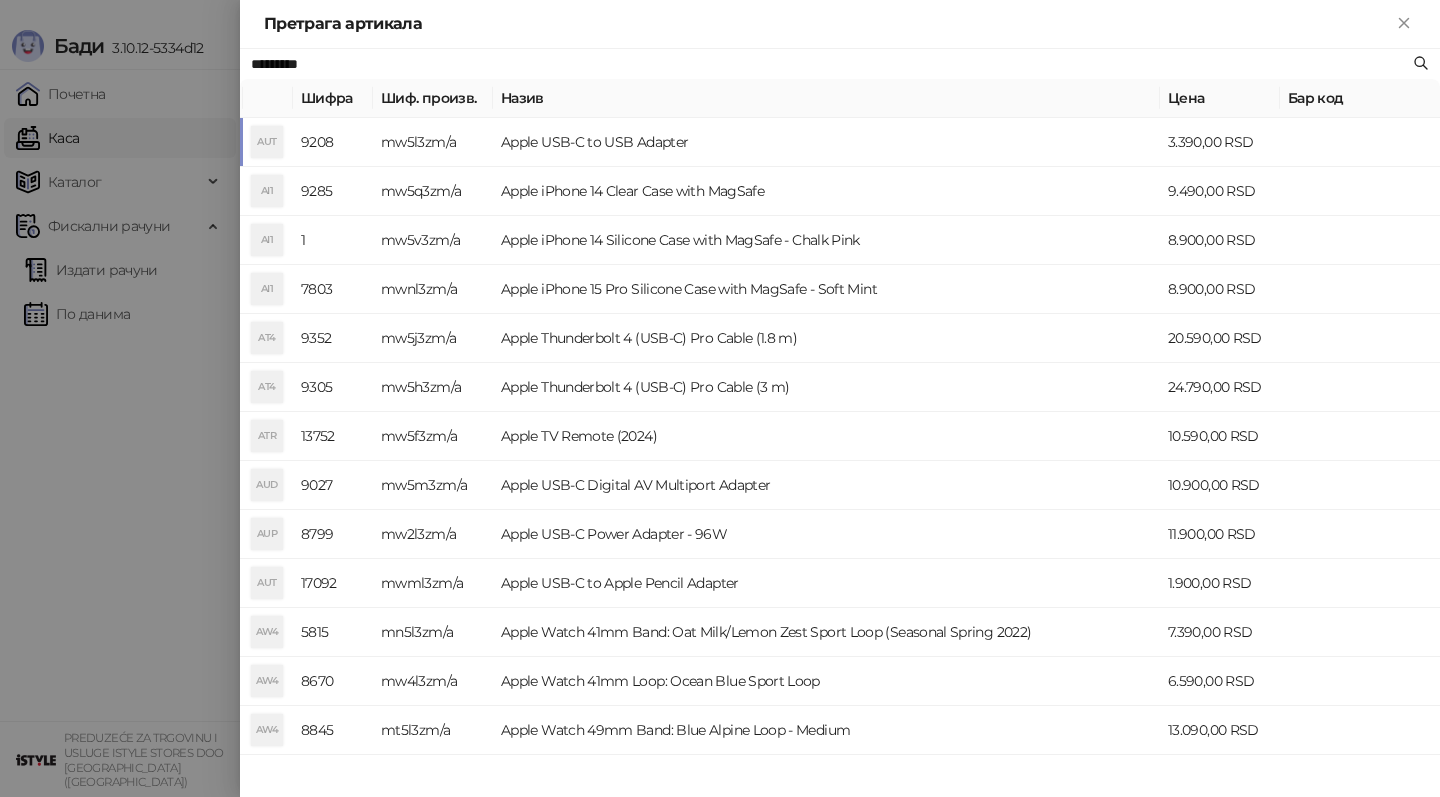 type on "*********" 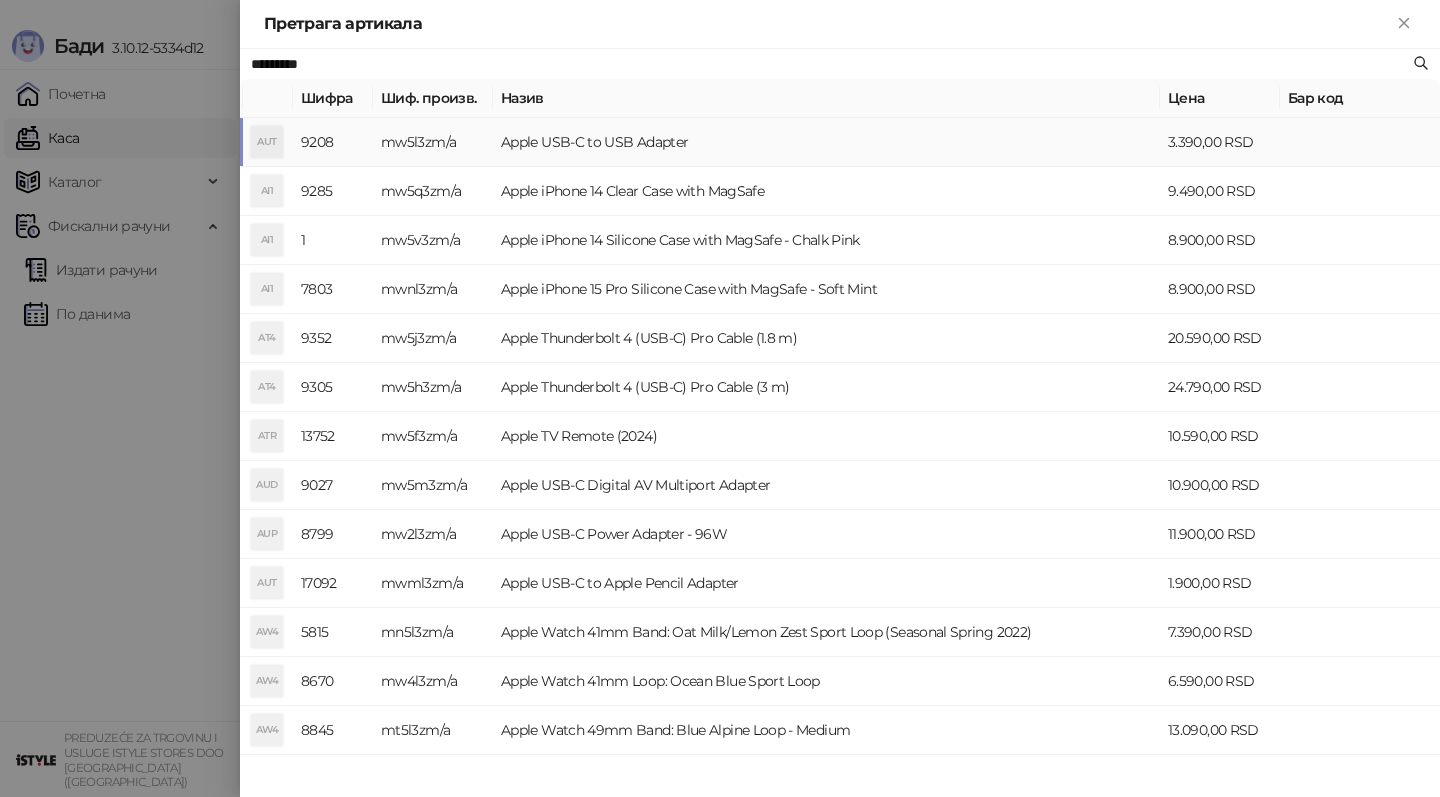 click on "Apple USB-C to USB Adapter" at bounding box center (826, 142) 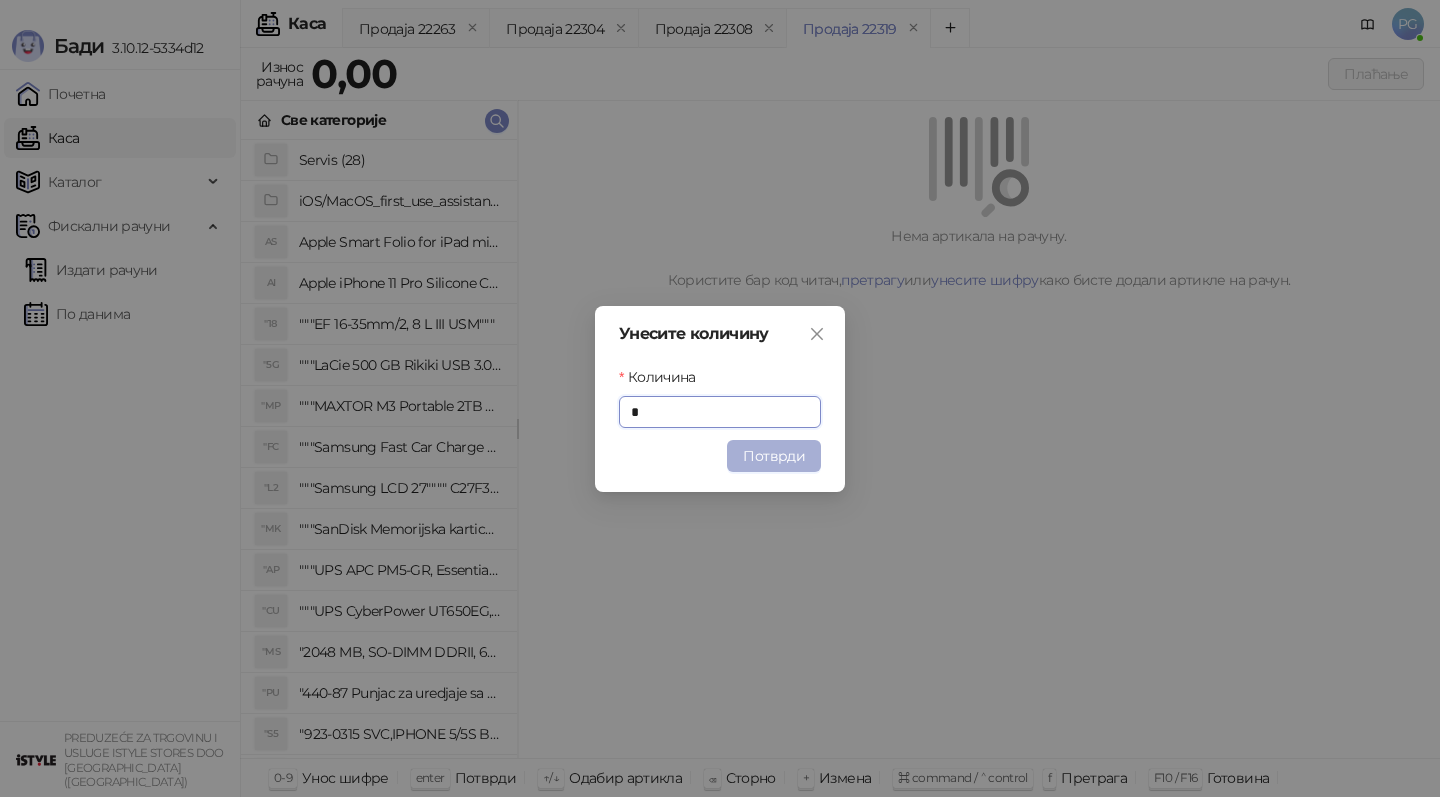 click on "Потврди" at bounding box center [774, 456] 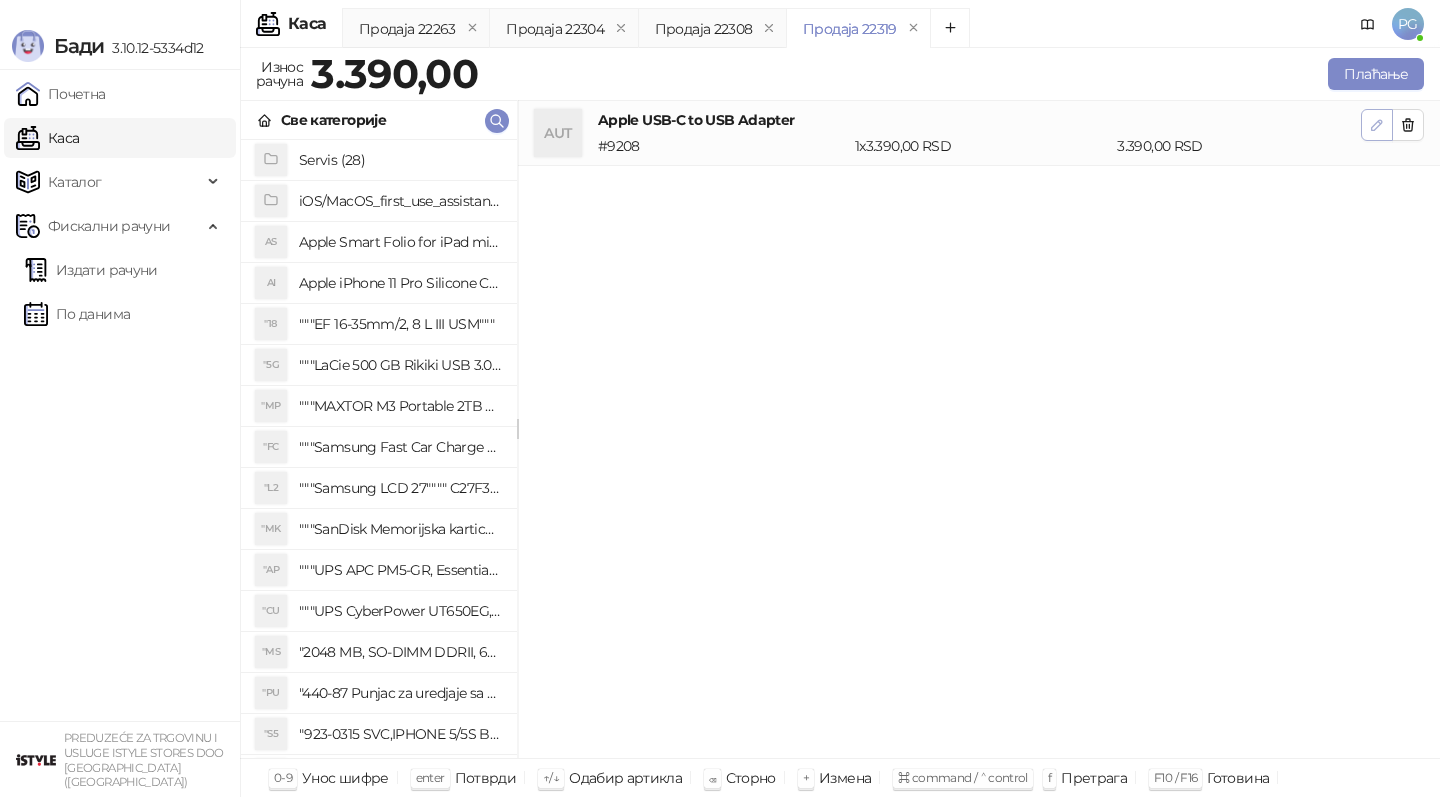 click at bounding box center [1377, 125] 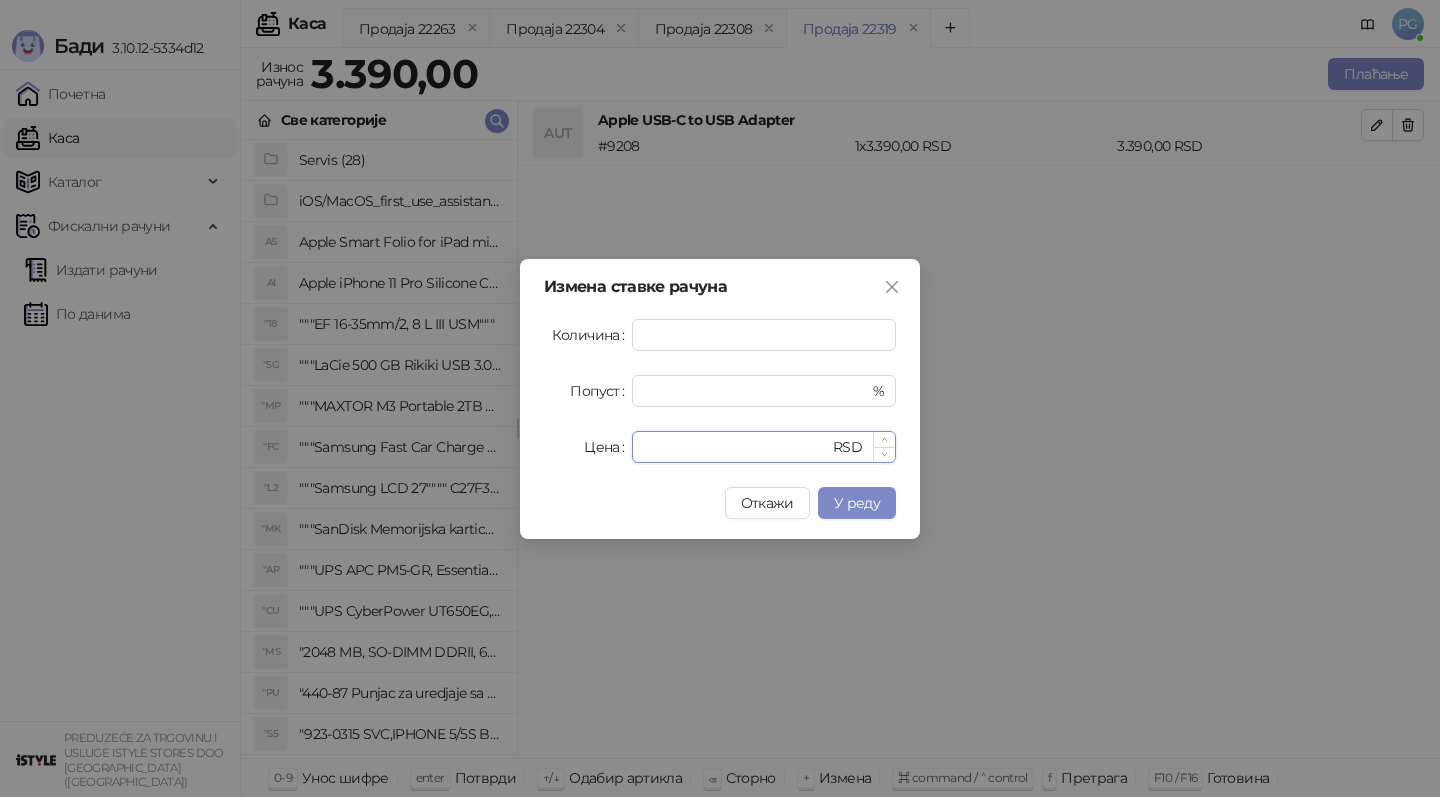 click on "****" at bounding box center (736, 447) 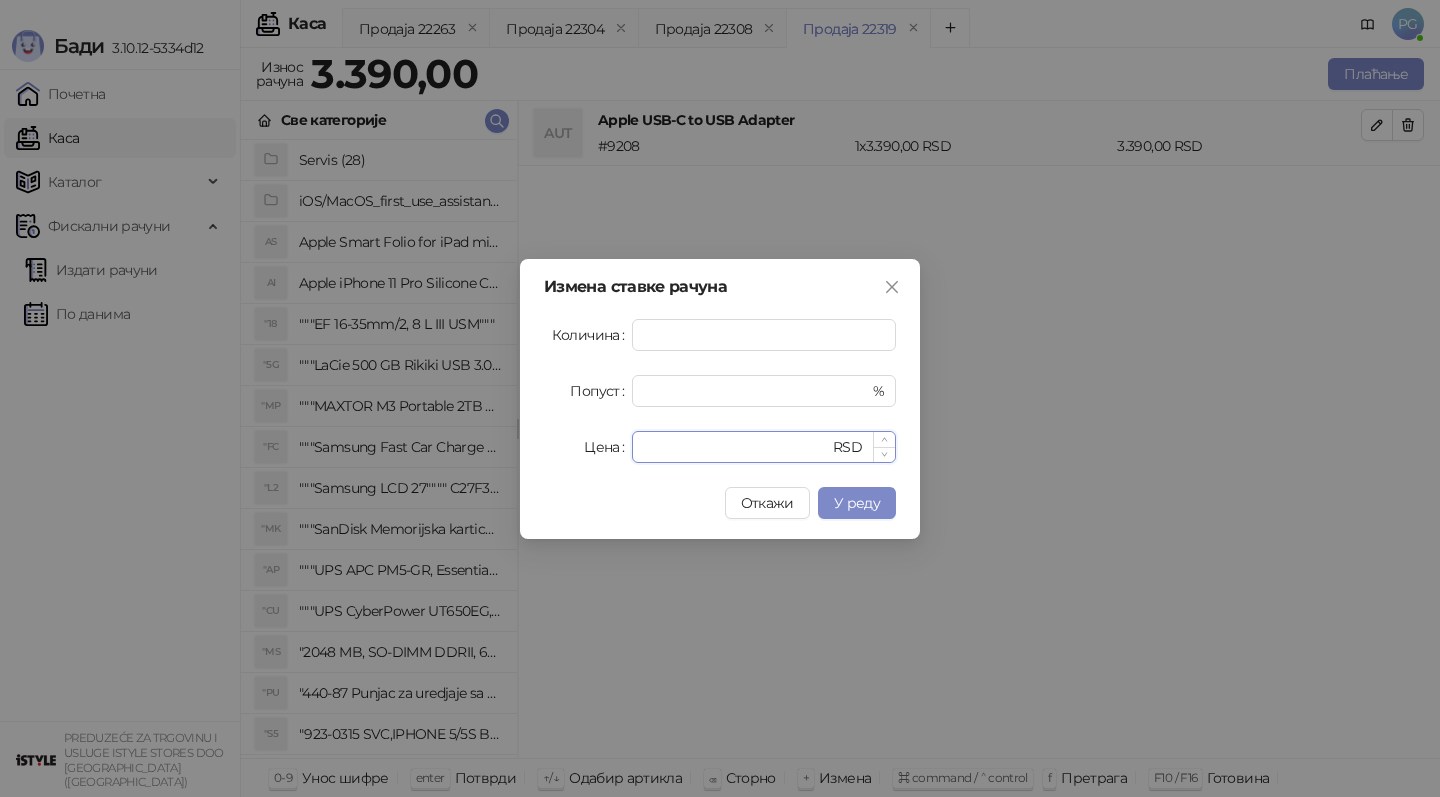 type on "****" 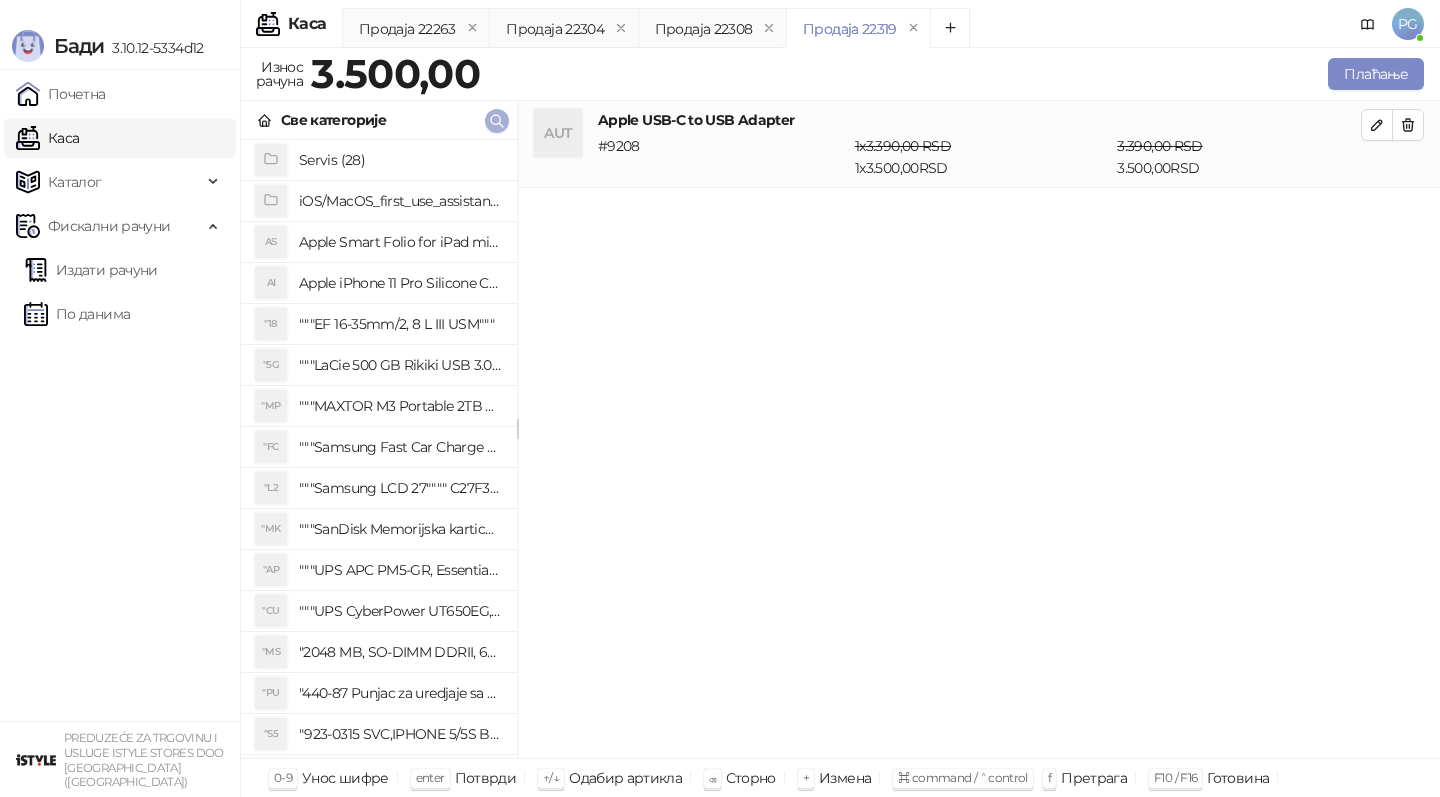 click 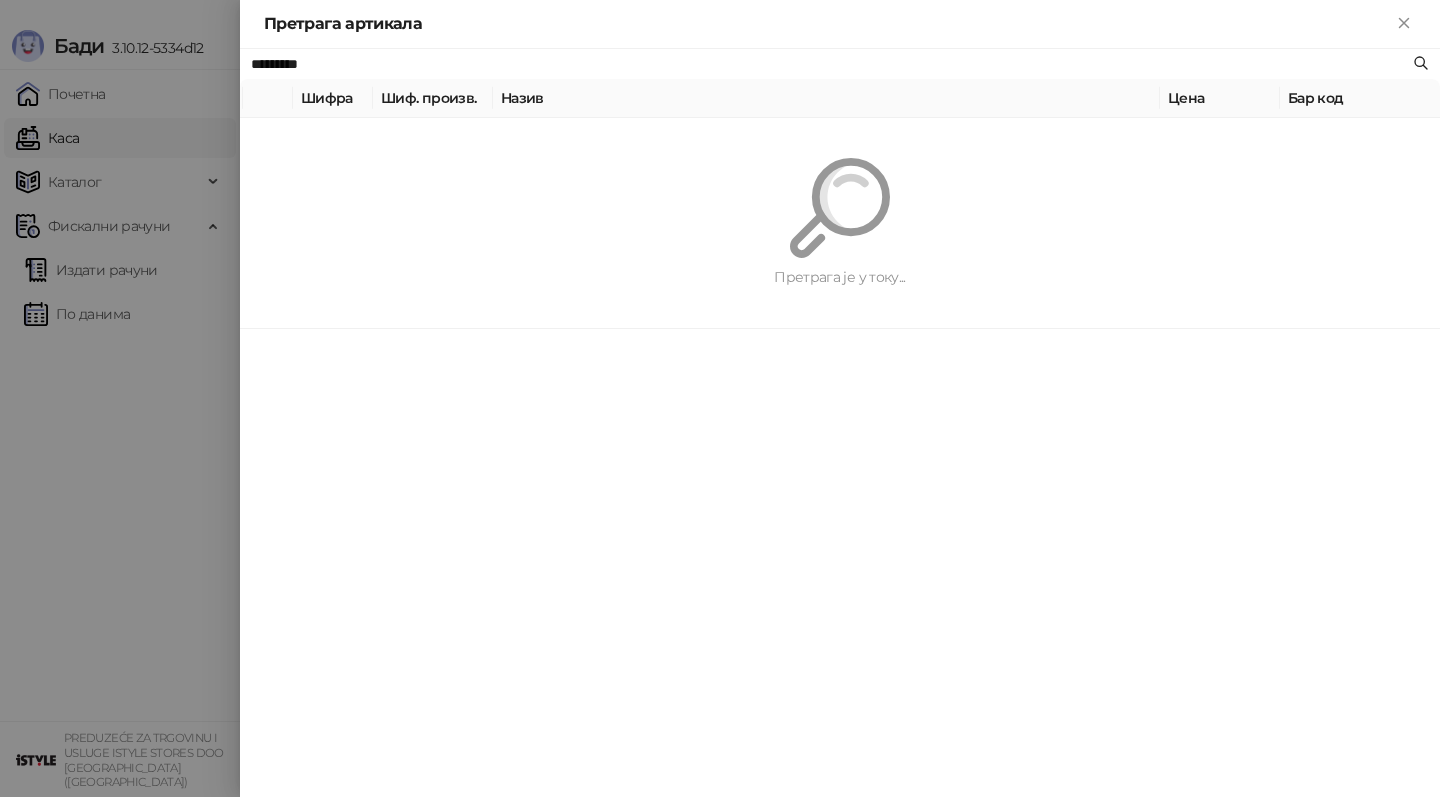 paste 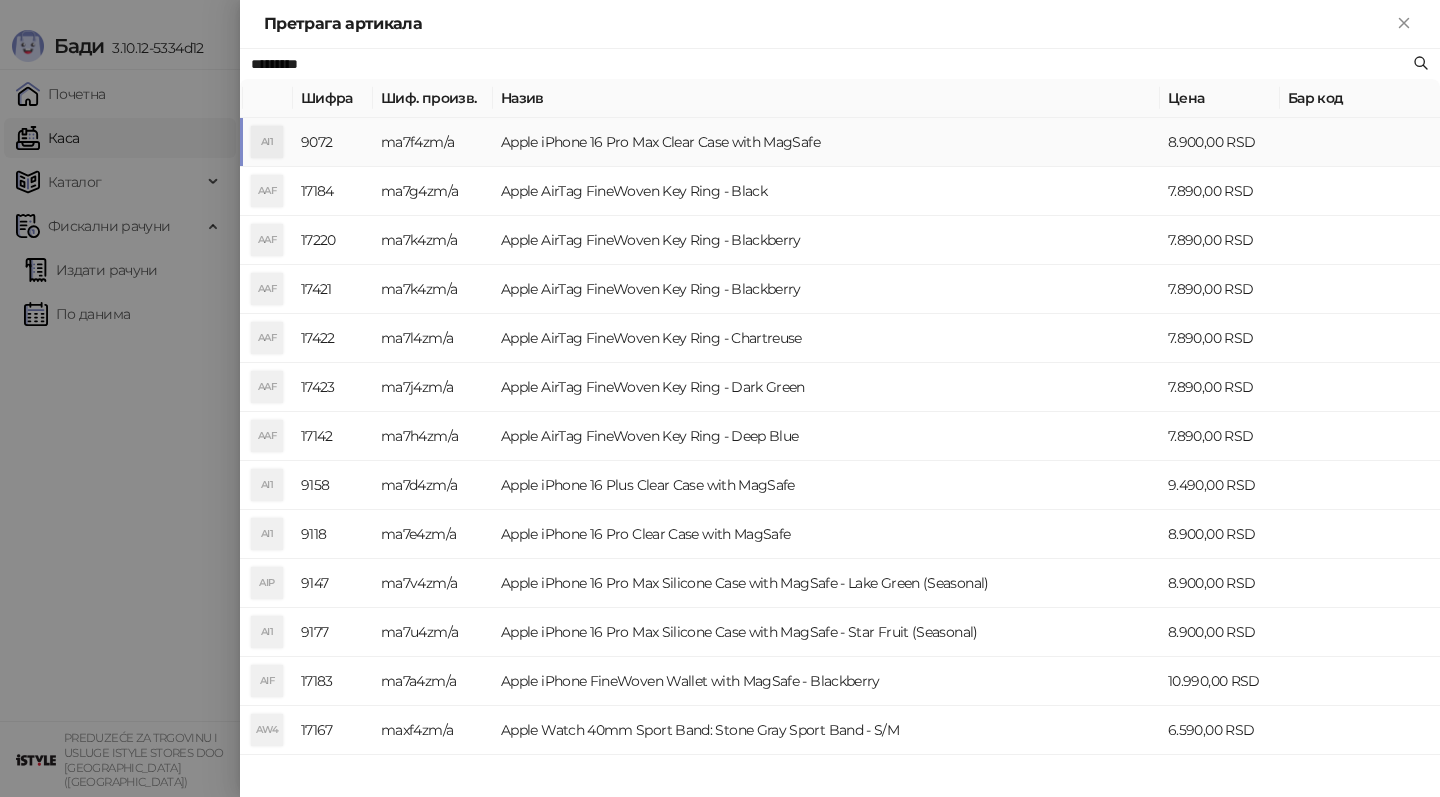 type on "*********" 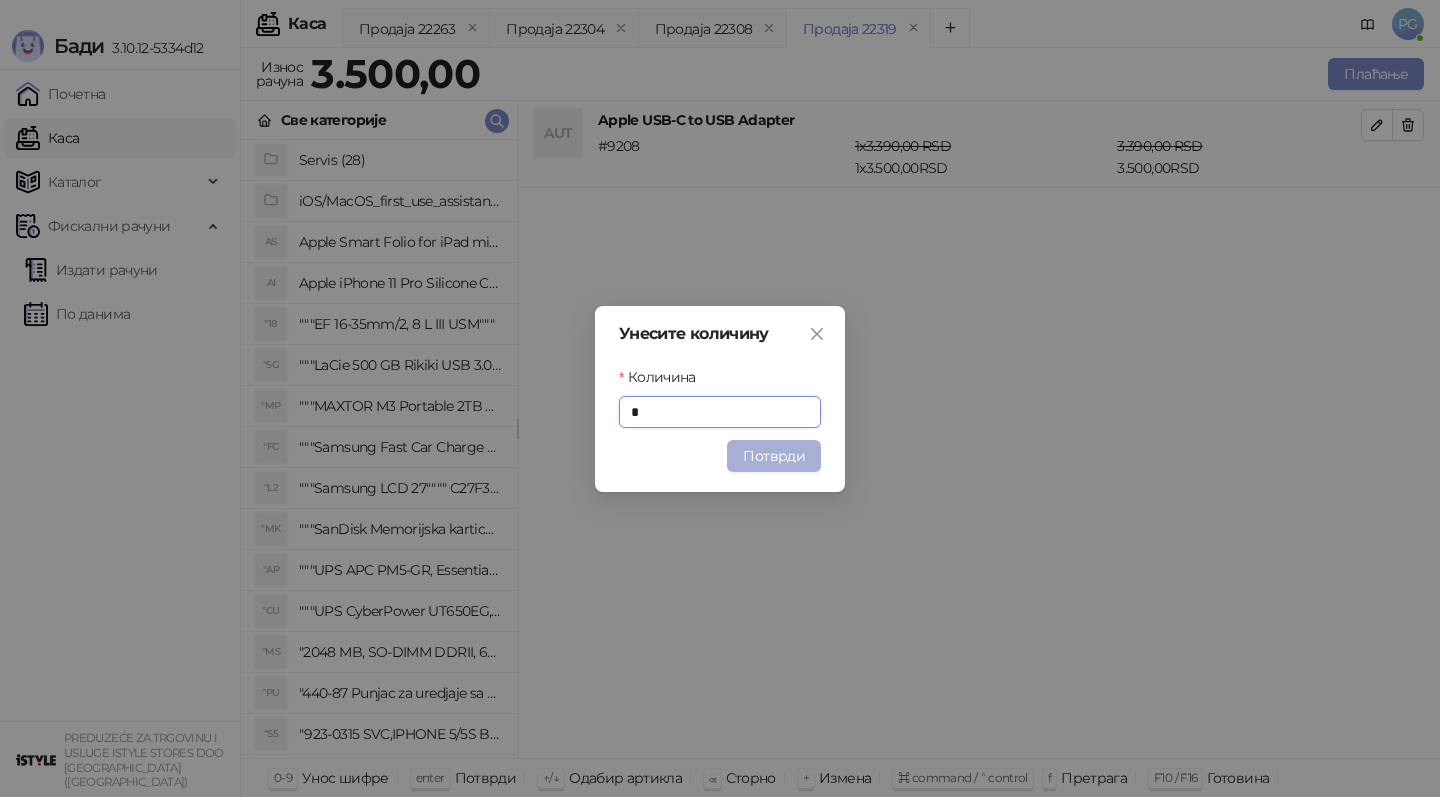 click on "Потврди" at bounding box center (774, 456) 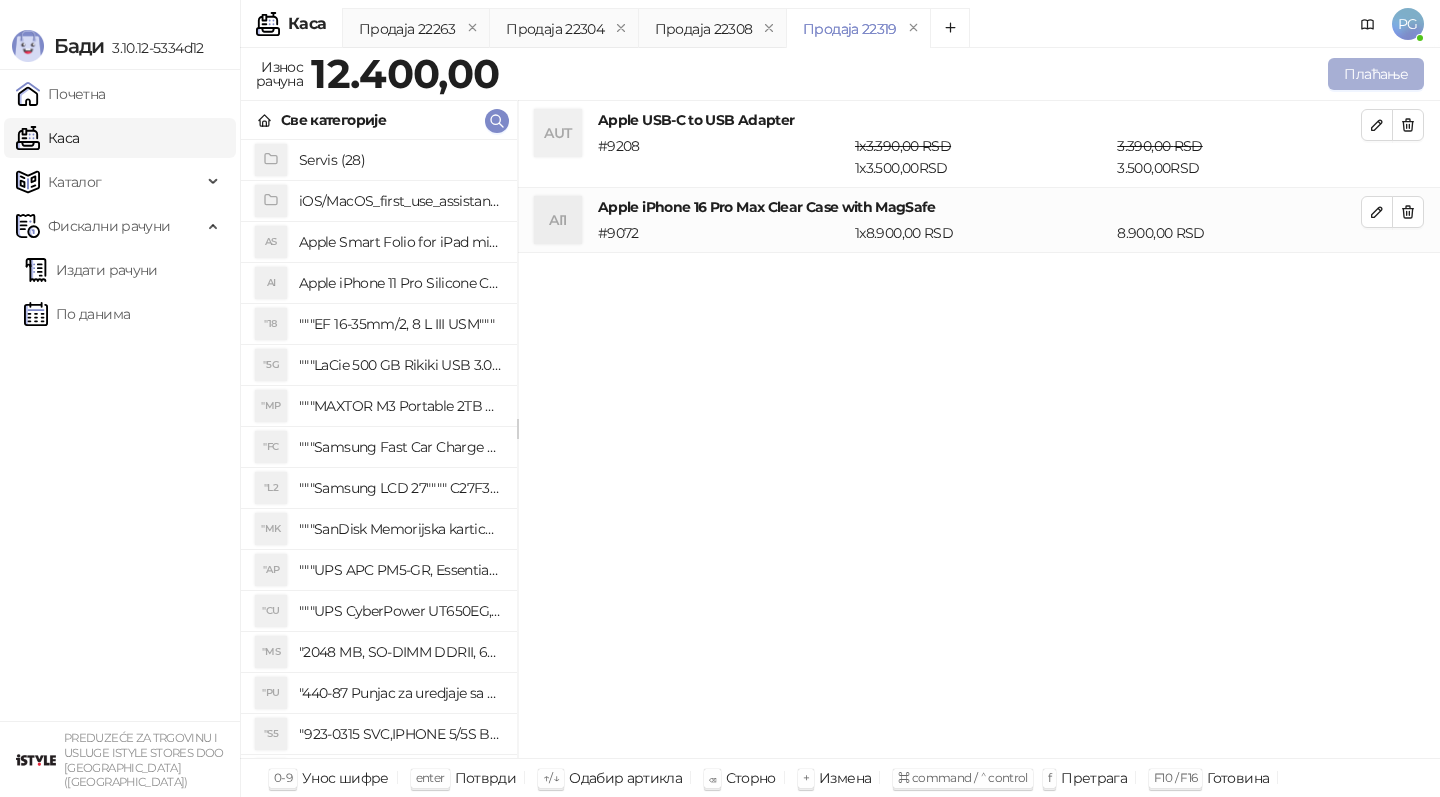 click on "Плаћање" at bounding box center [1376, 74] 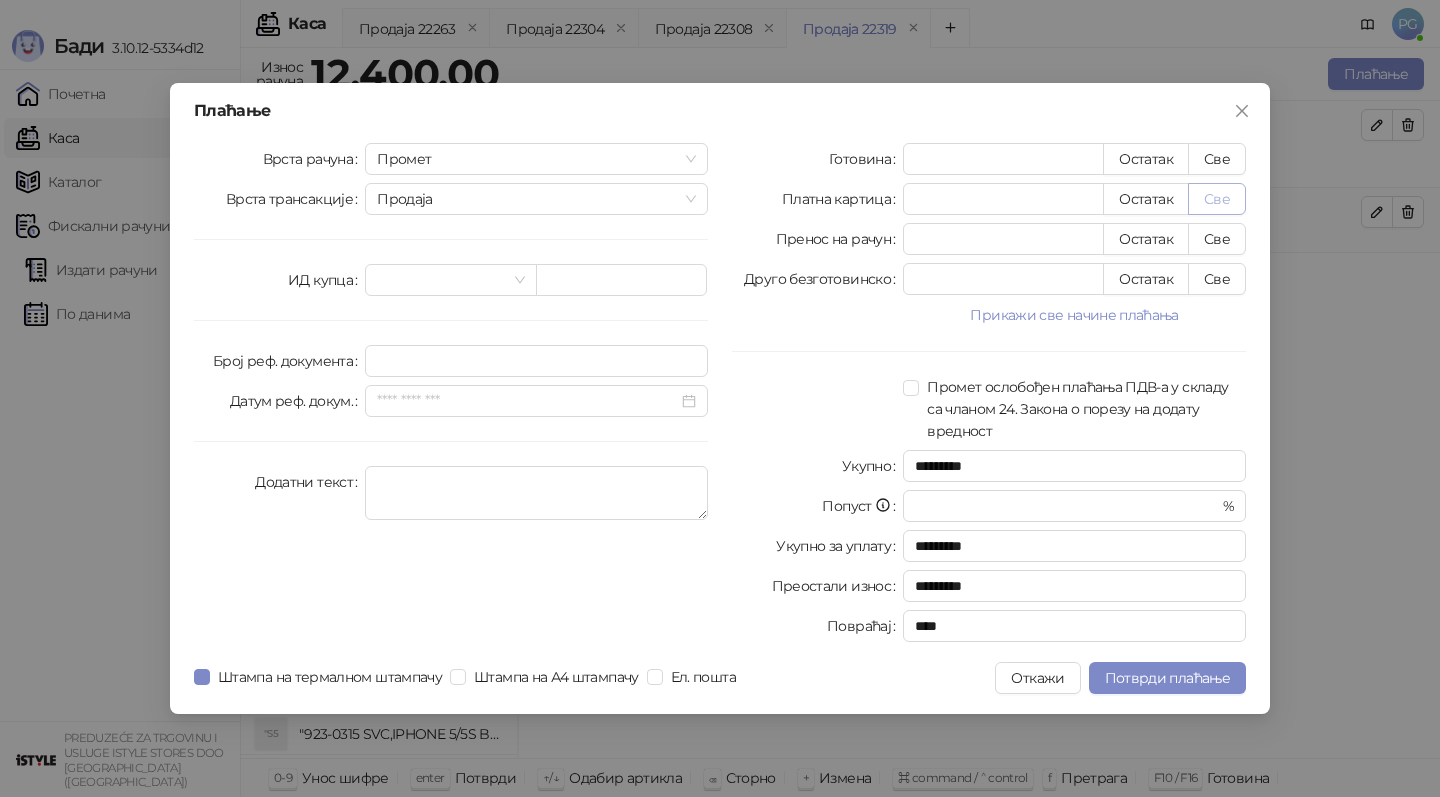 click on "Све" at bounding box center [1217, 199] 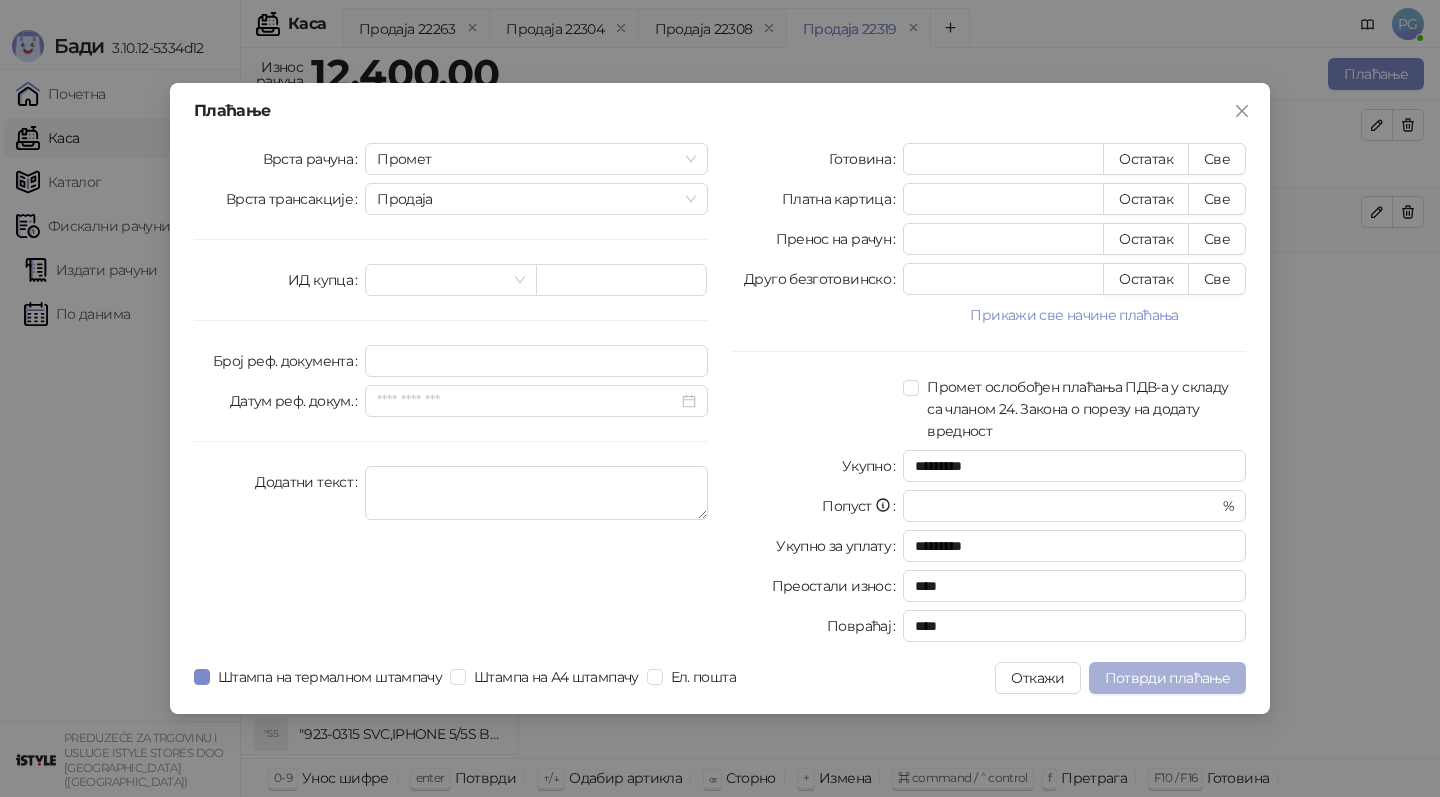 click on "Потврди плаћање" at bounding box center (1167, 678) 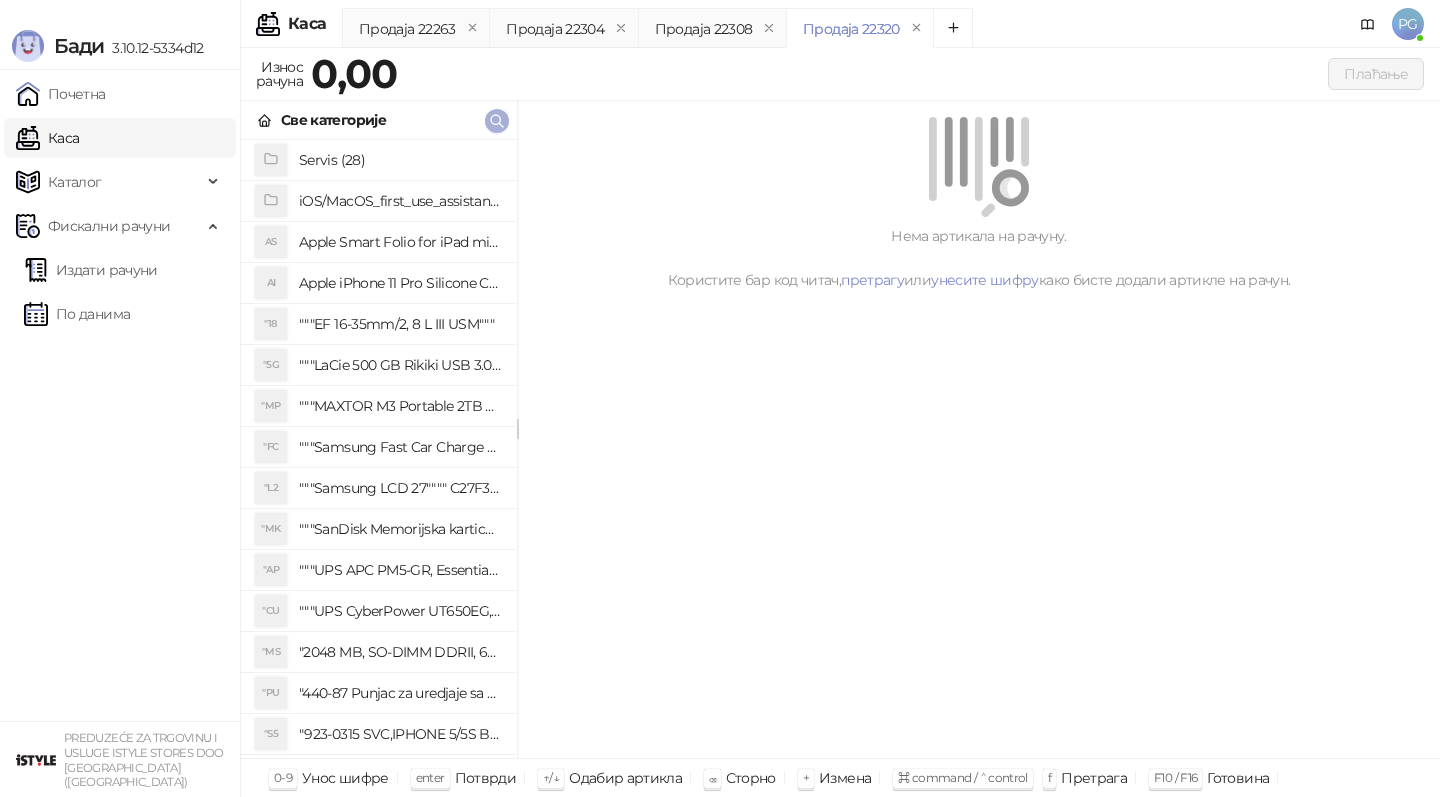 click at bounding box center [497, 121] 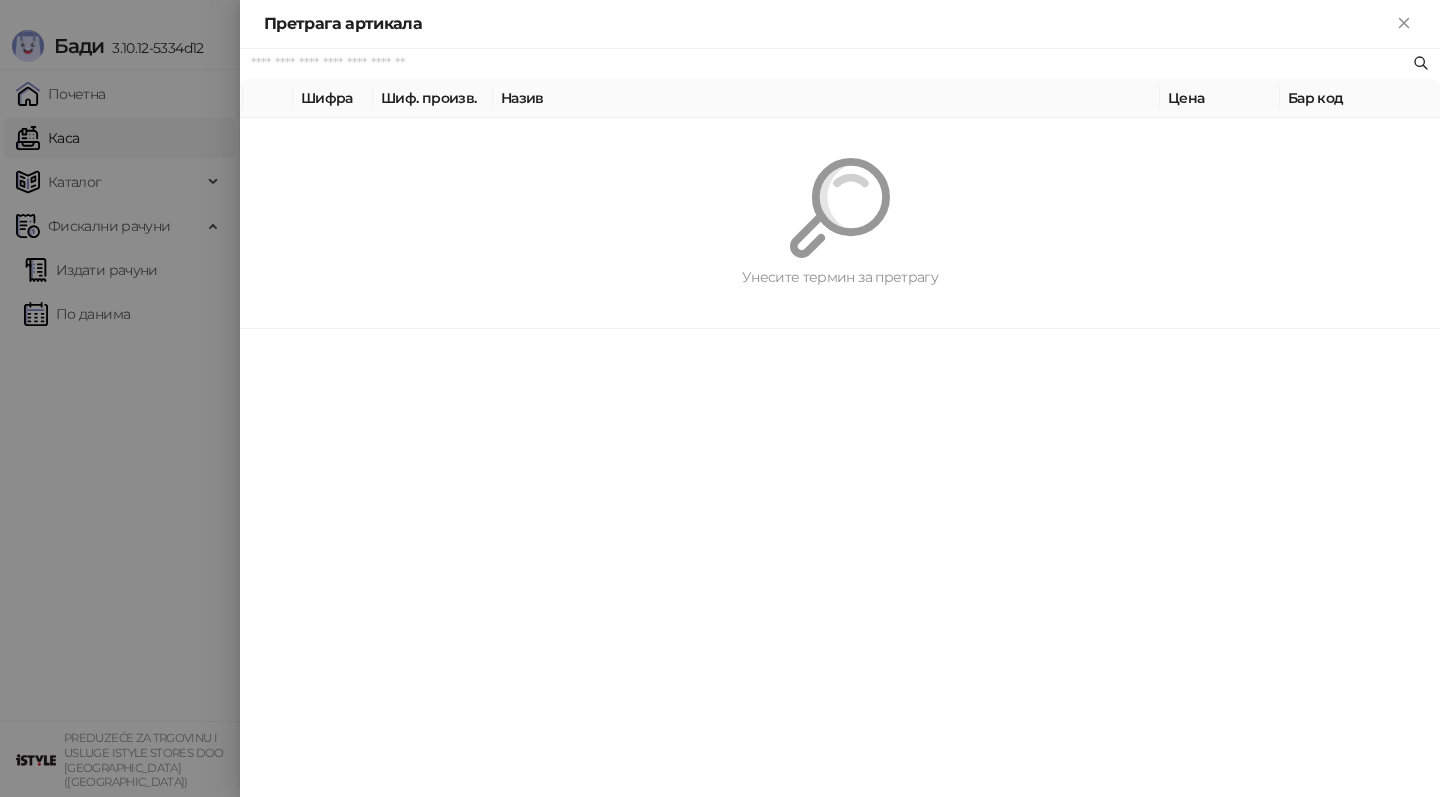 paste on "*********" 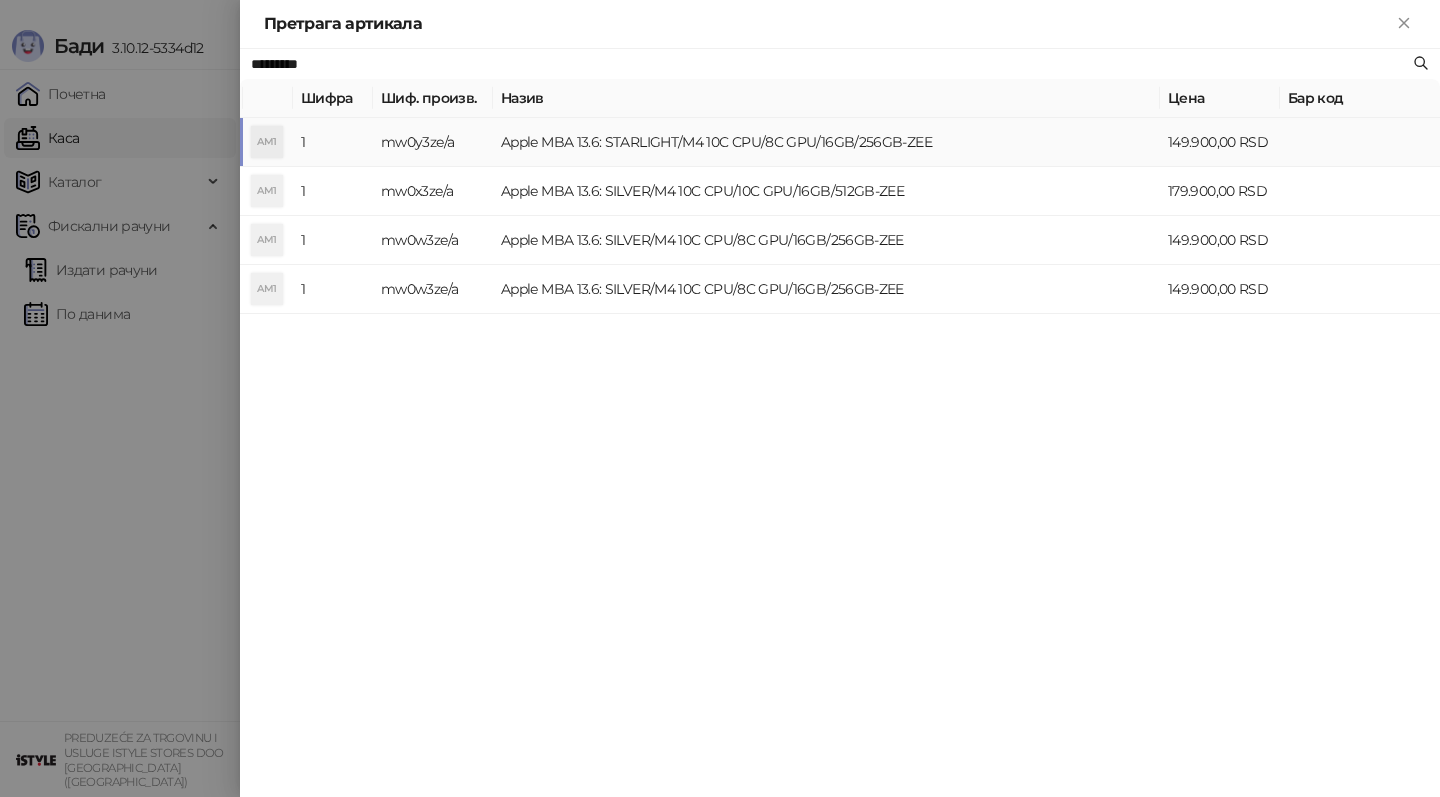 type on "*********" 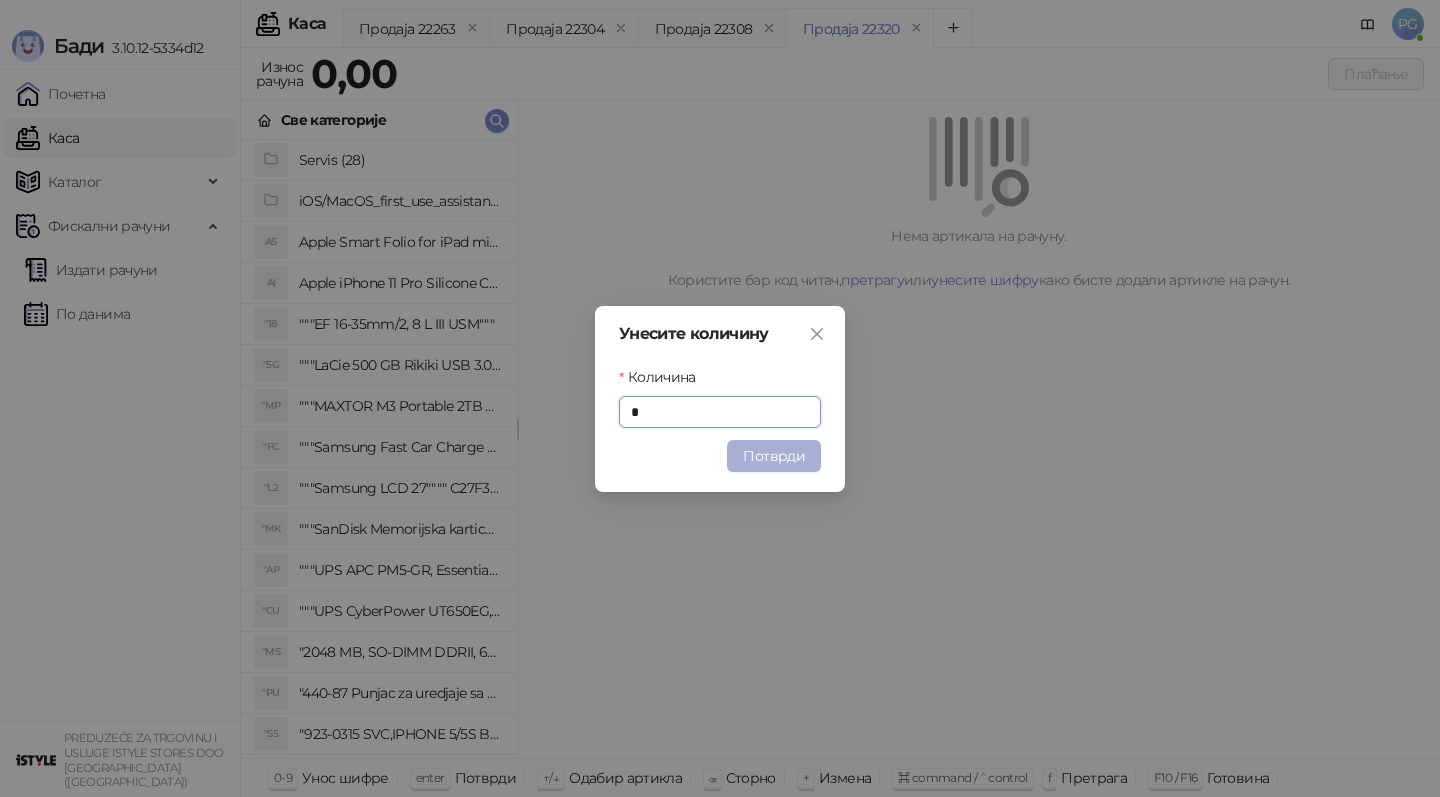 click on "Потврди" at bounding box center (774, 456) 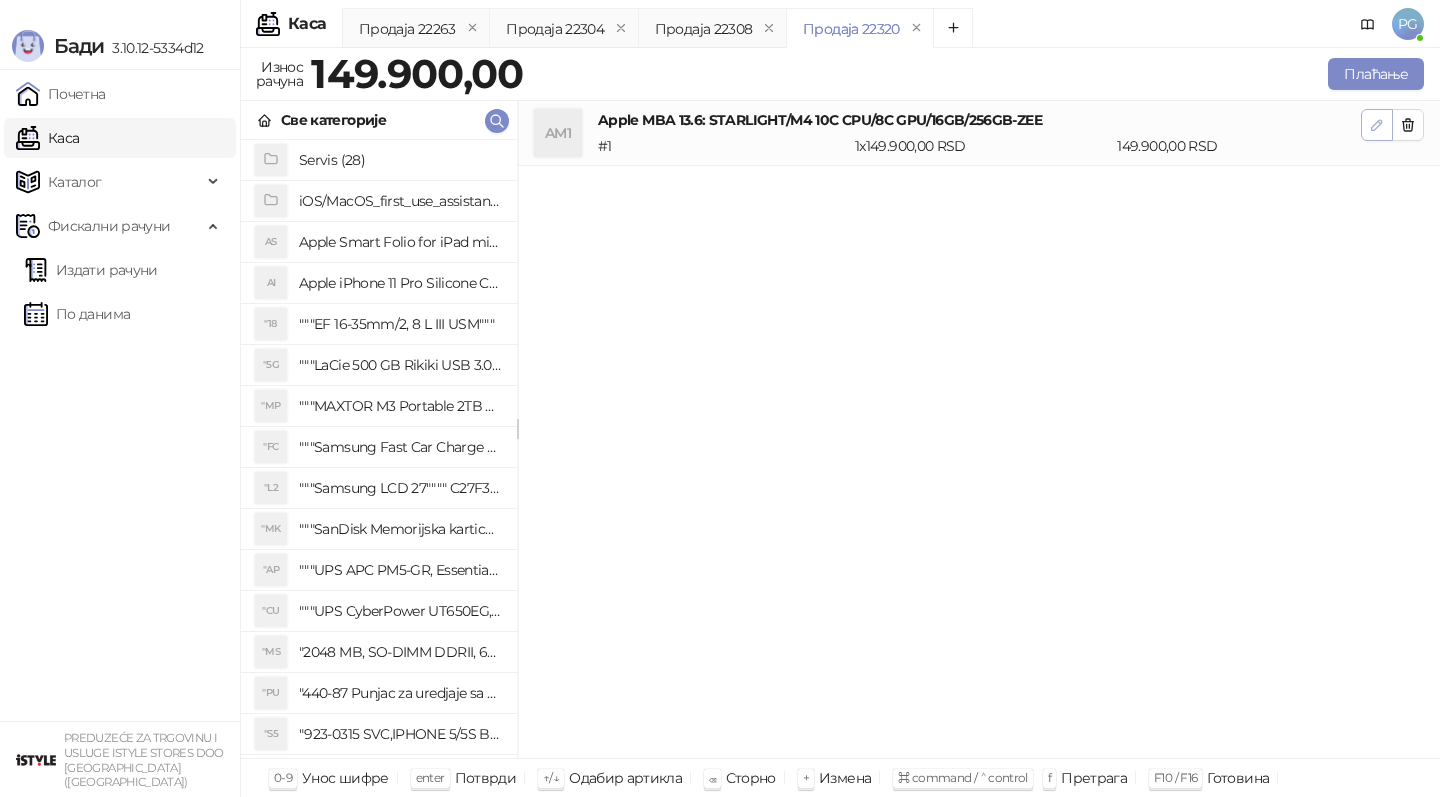 click 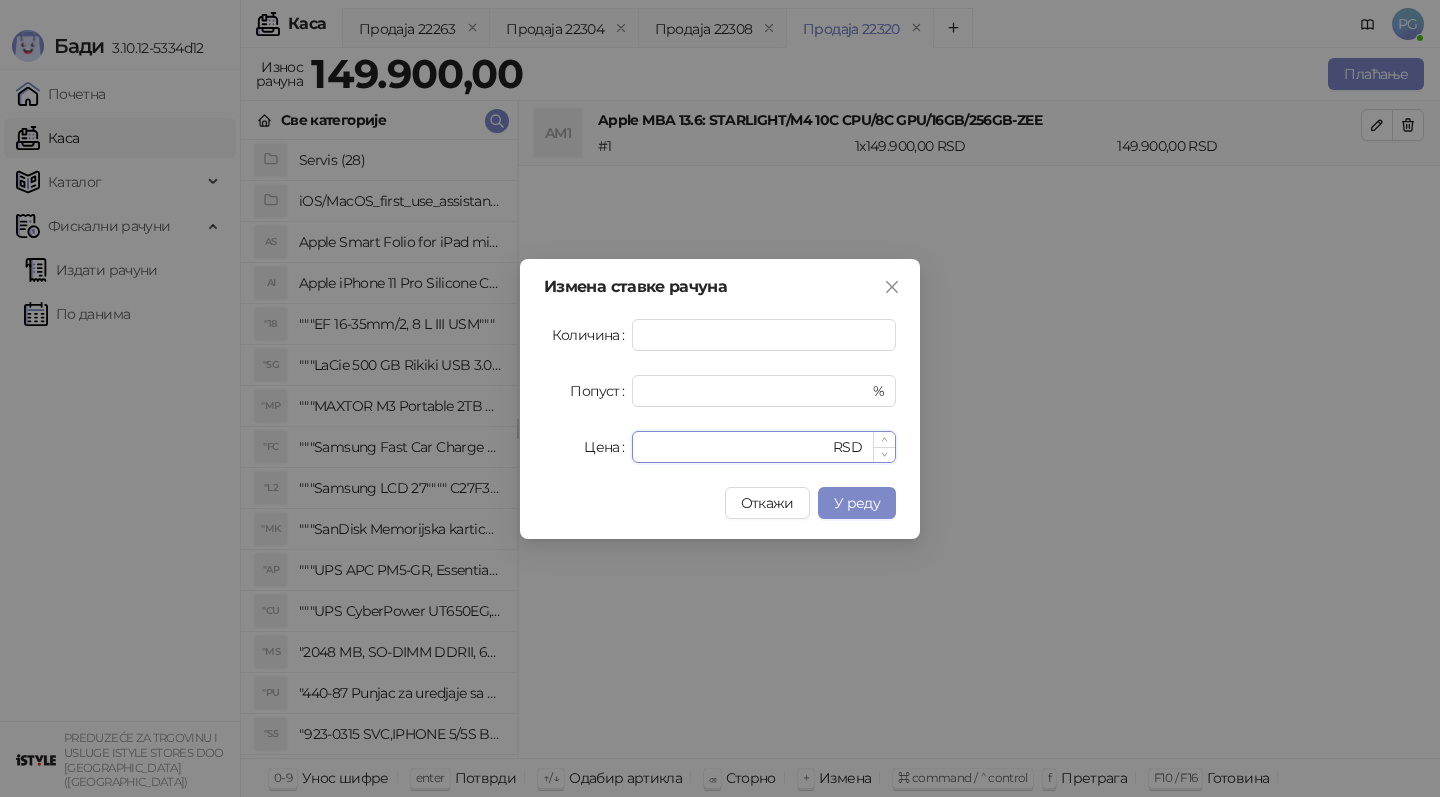 click on "******" at bounding box center [736, 447] 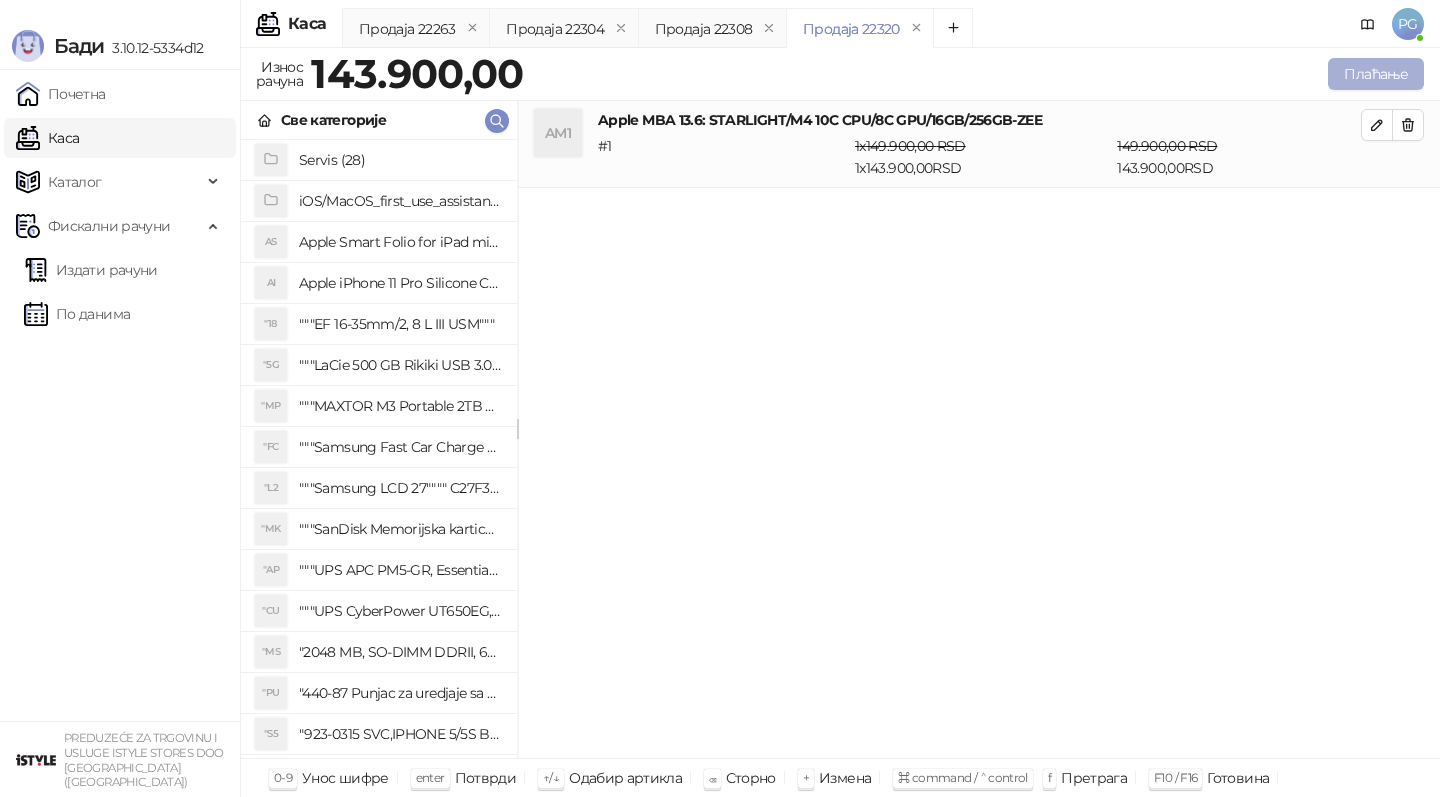 click on "Плаћање" at bounding box center (1376, 74) 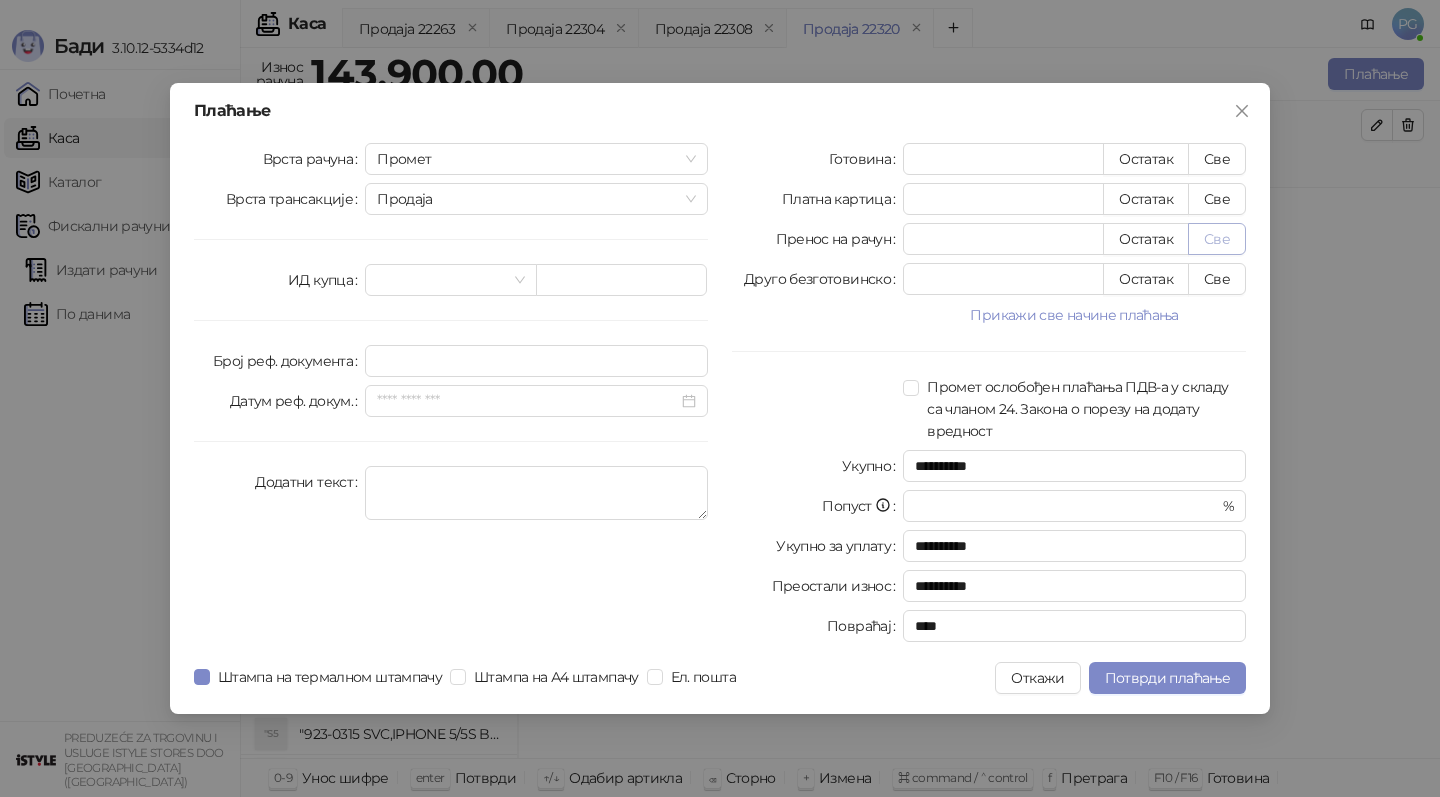 click on "Све" at bounding box center (1217, 239) 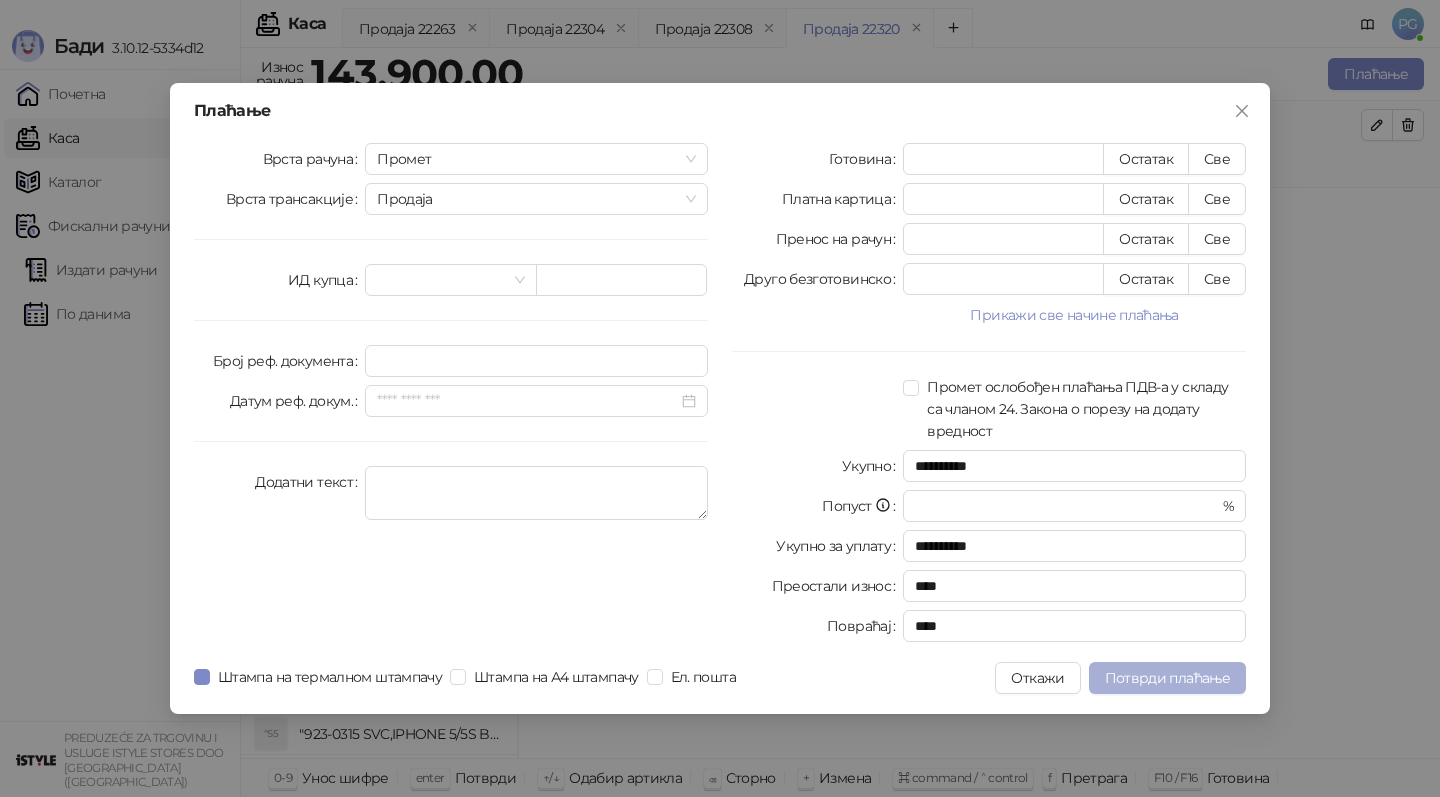 click on "Потврди плаћање" at bounding box center [1167, 678] 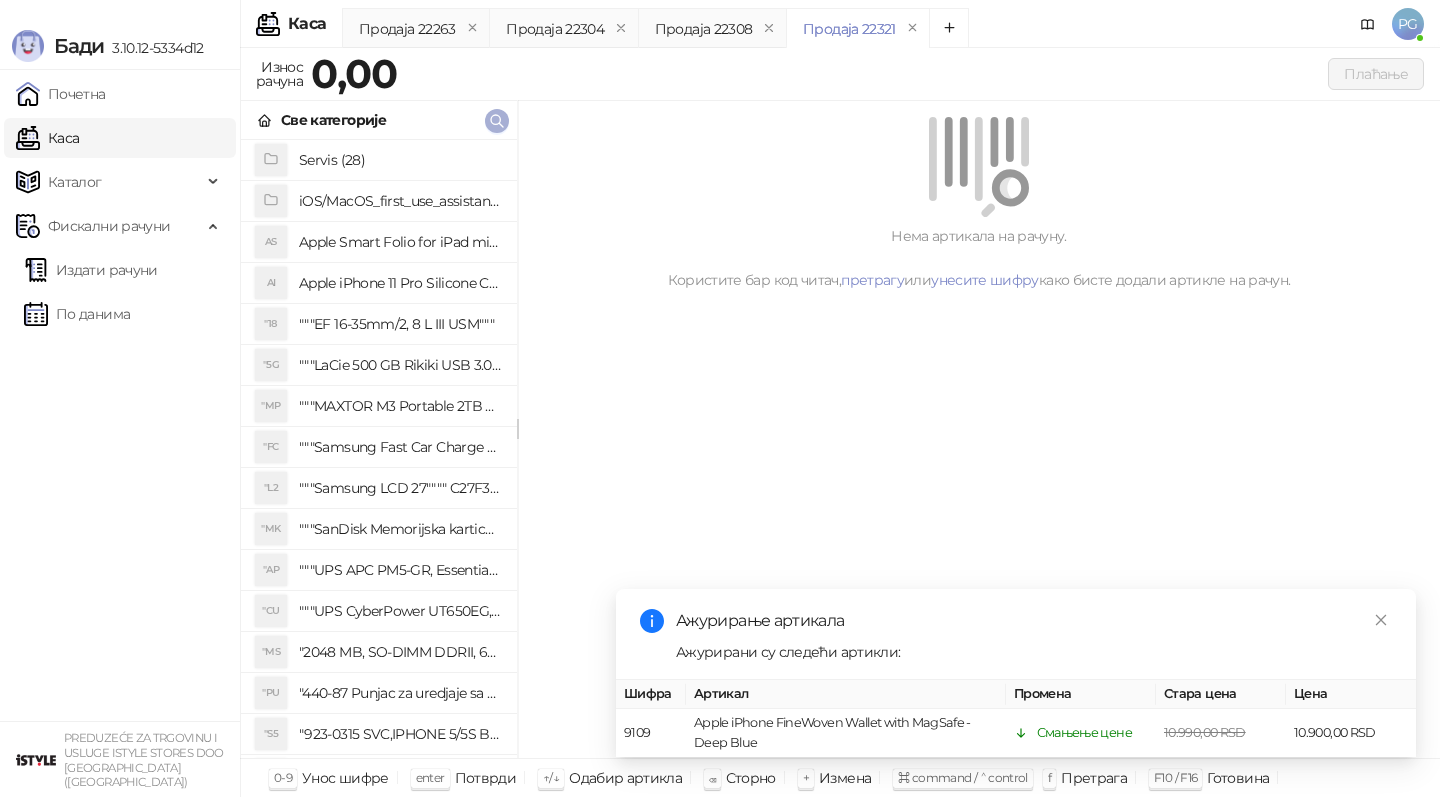 click on "Све категорије" at bounding box center [379, 120] 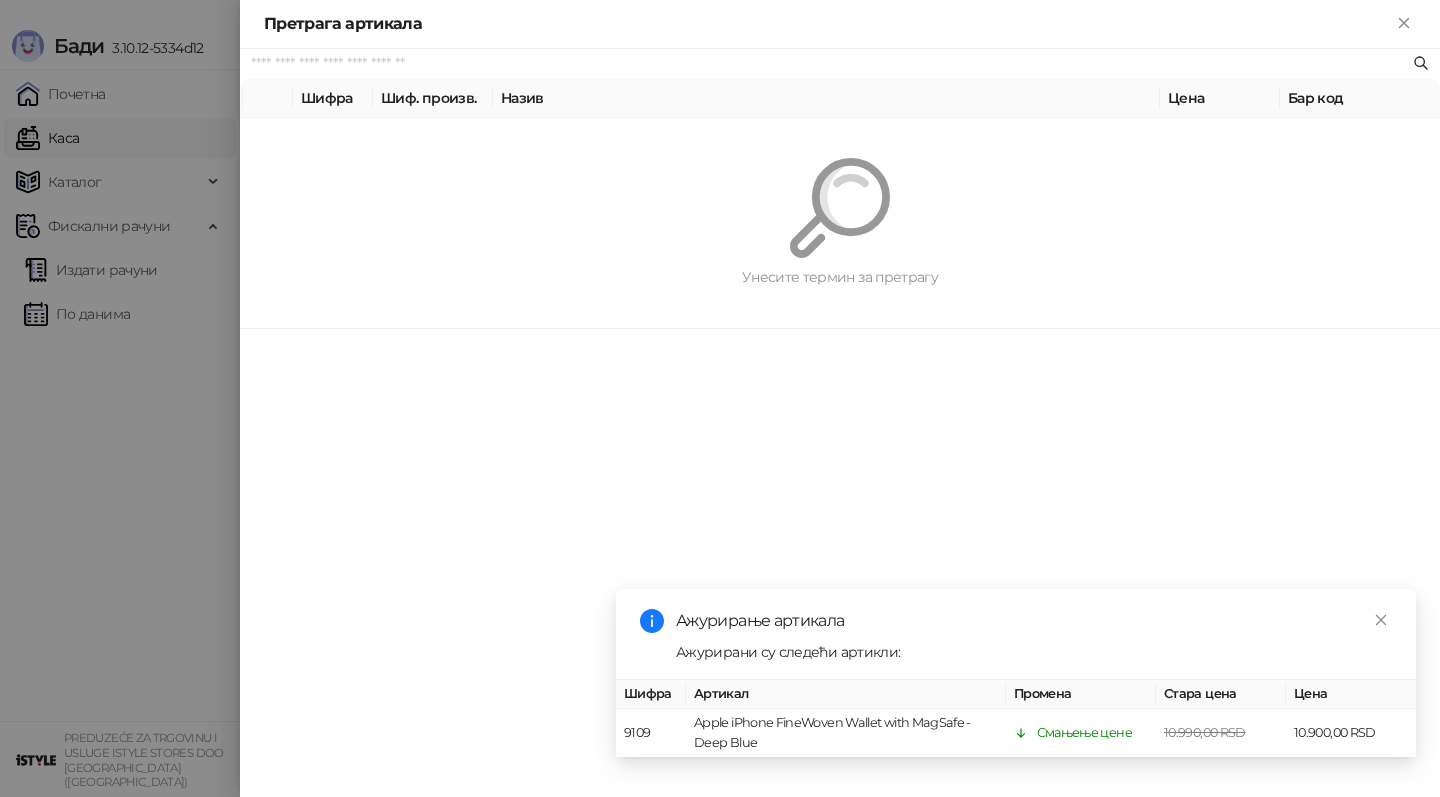 paste on "*********" 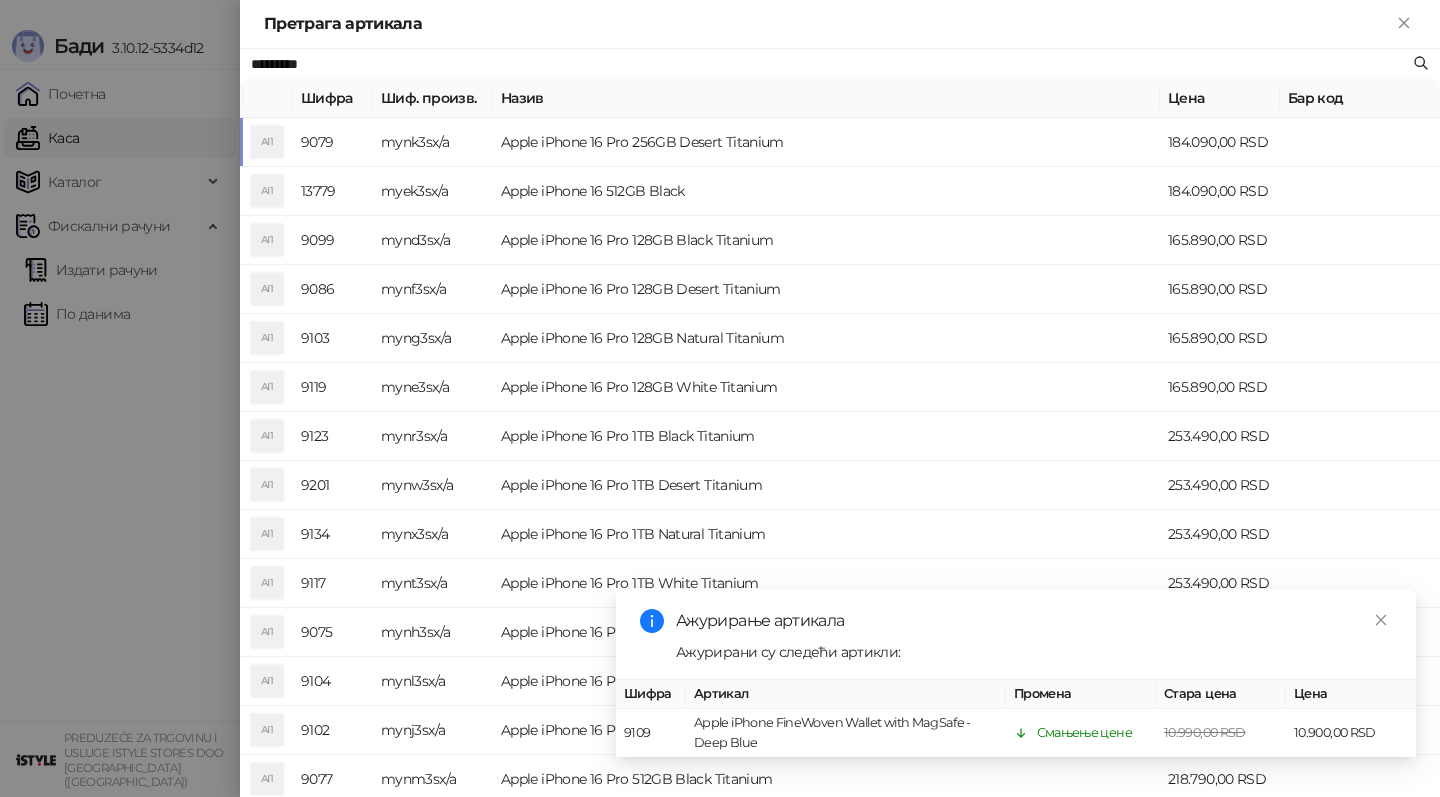 click on "Apple iPhone 16 Pro 256GB Desert Titanium" at bounding box center [826, 142] 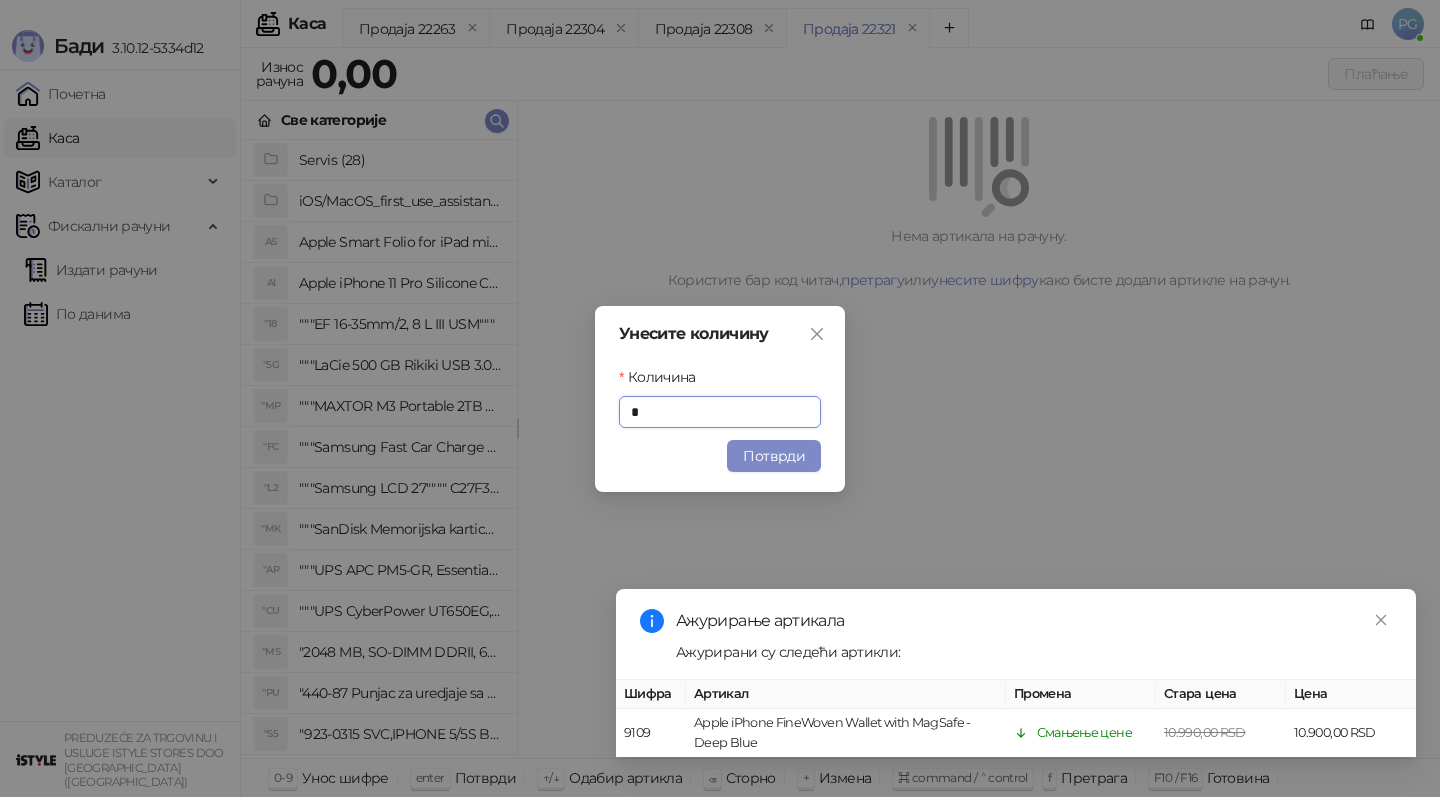 click on "Потврди" at bounding box center (774, 456) 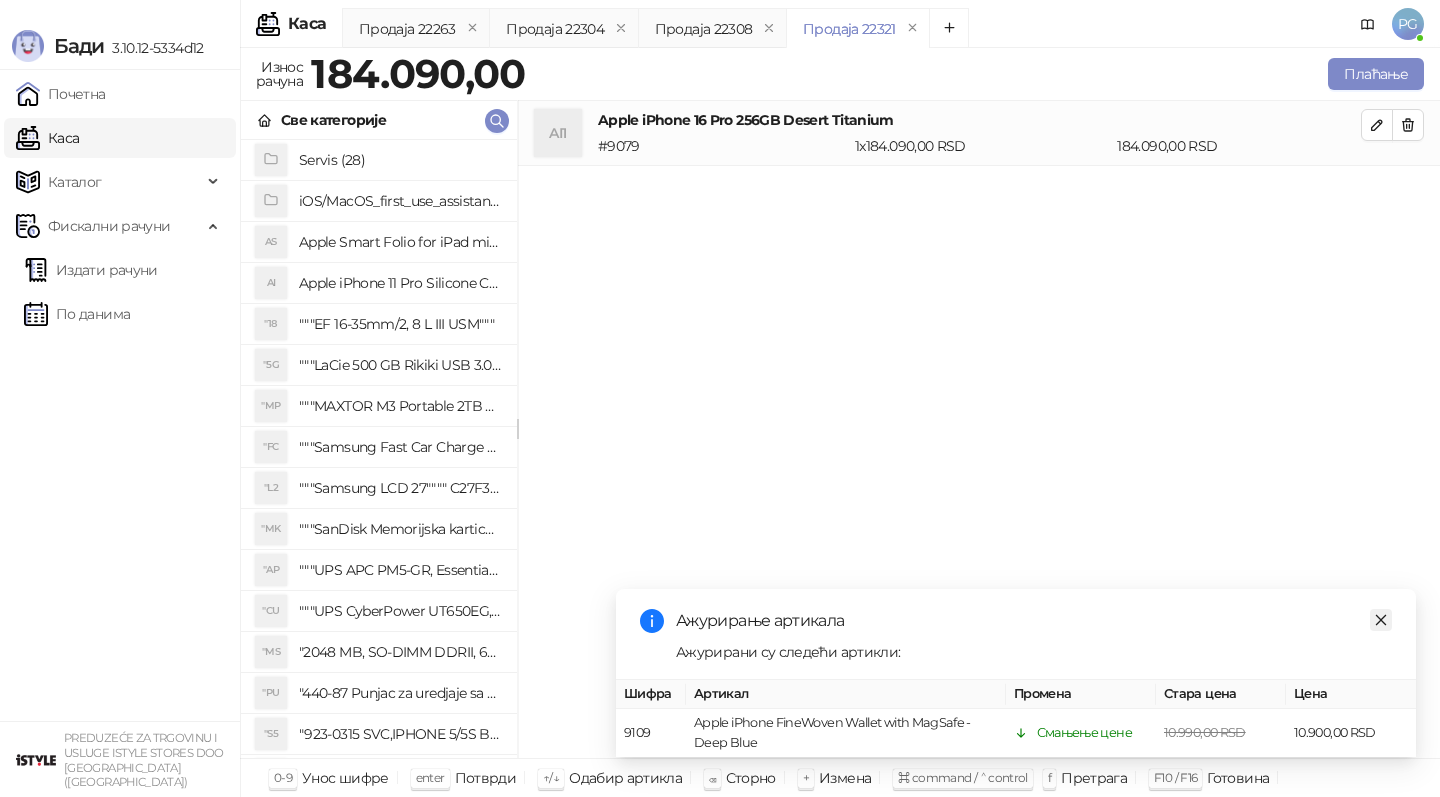 click 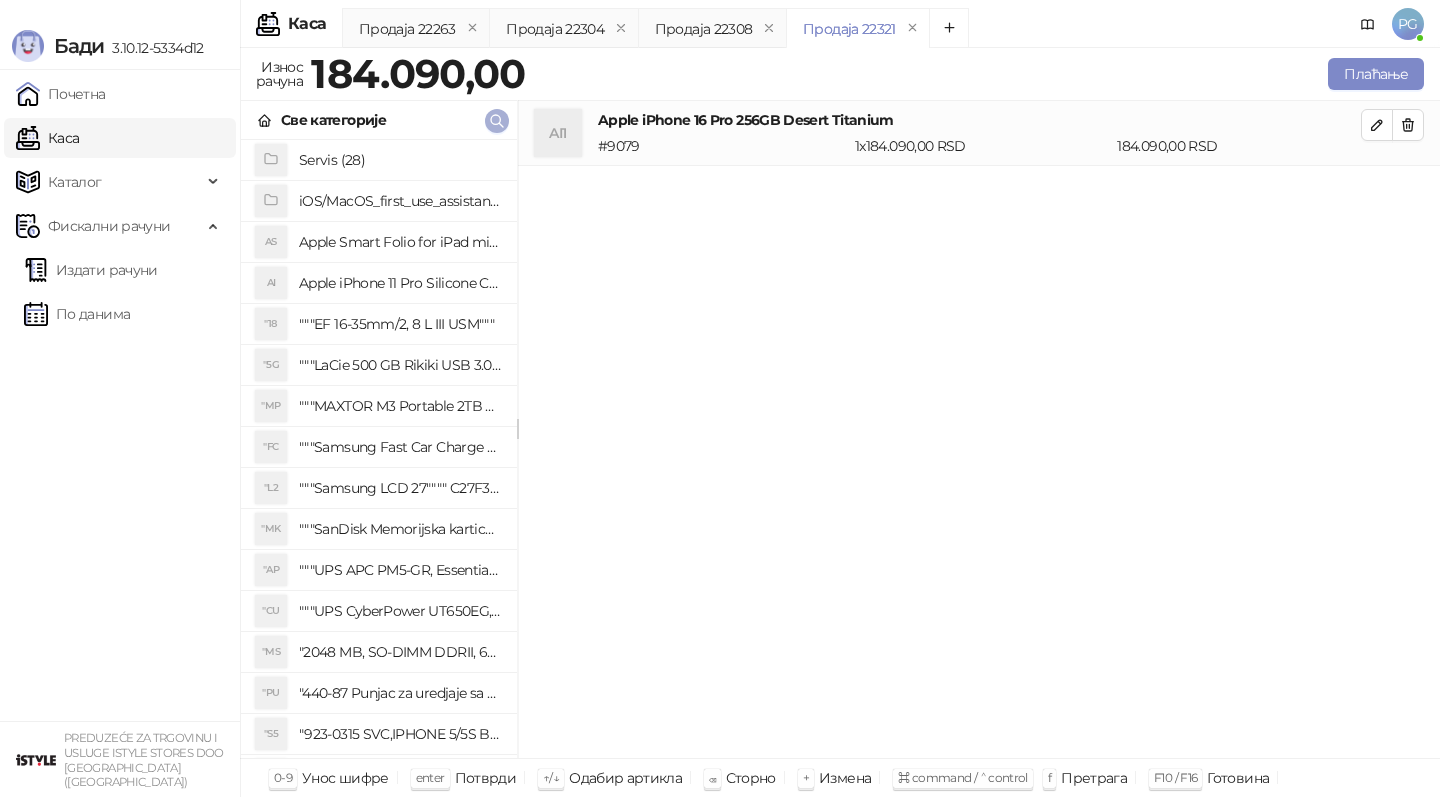 click 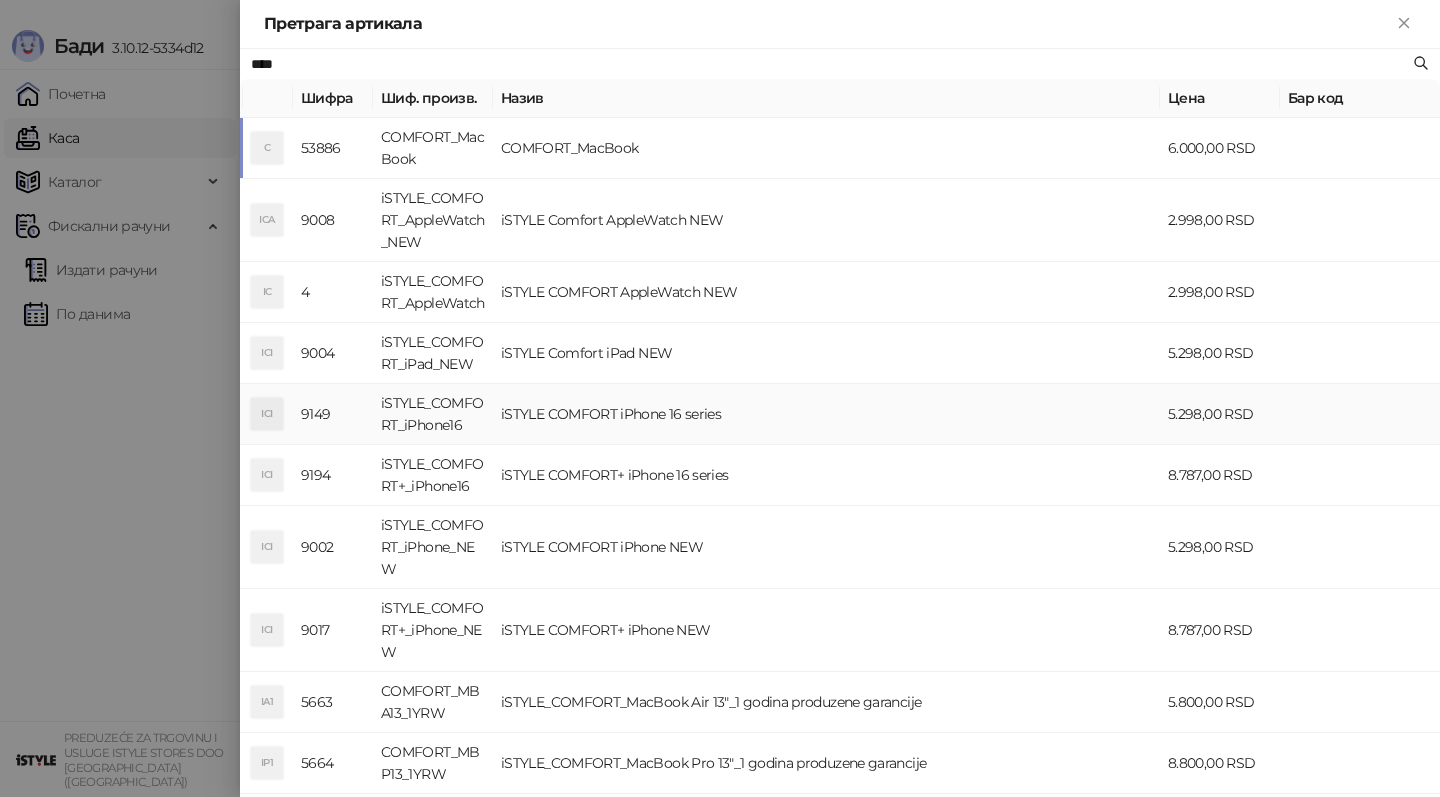 click on "iSTYLE COMFORT iPhone 16 series" at bounding box center [826, 414] 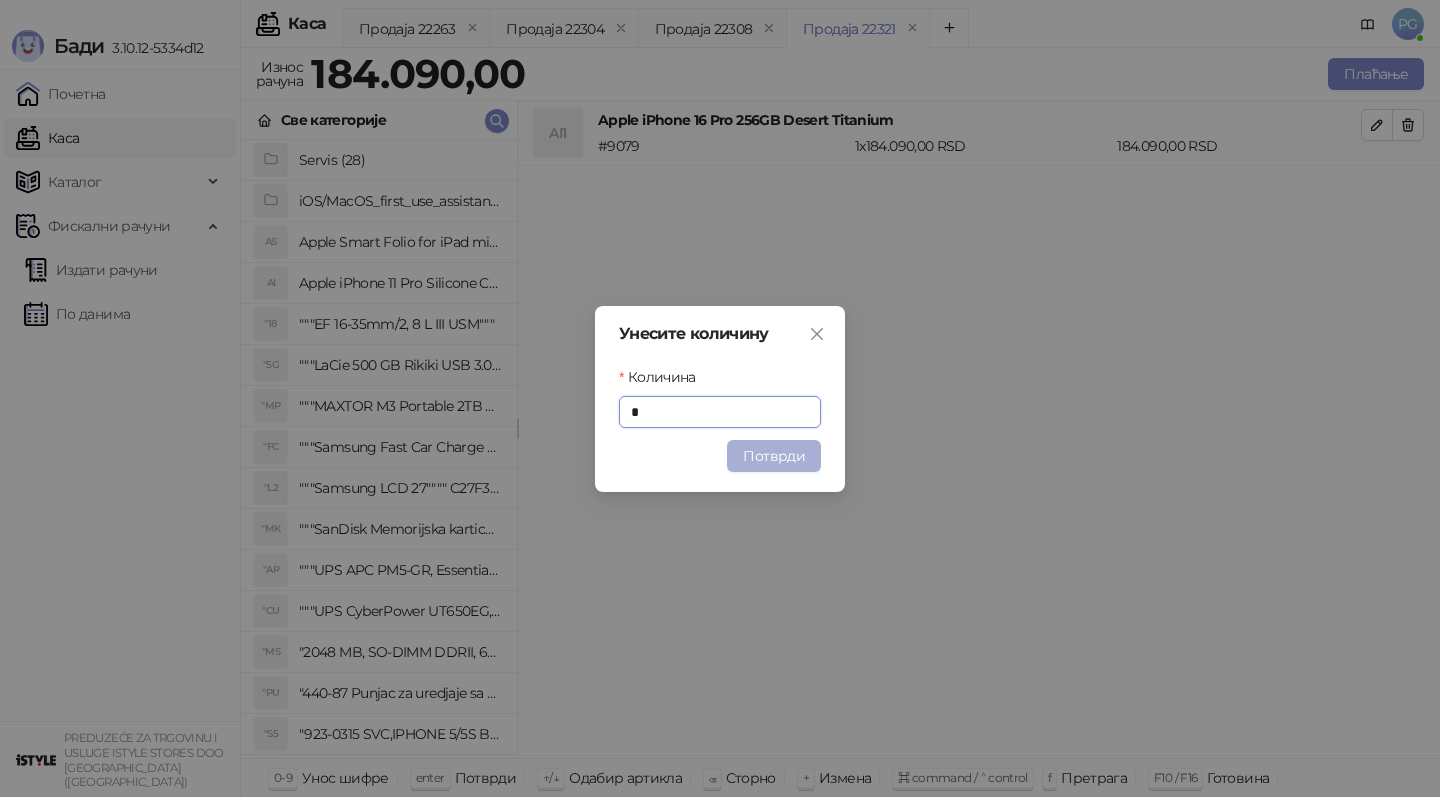 click on "Потврди" at bounding box center (774, 456) 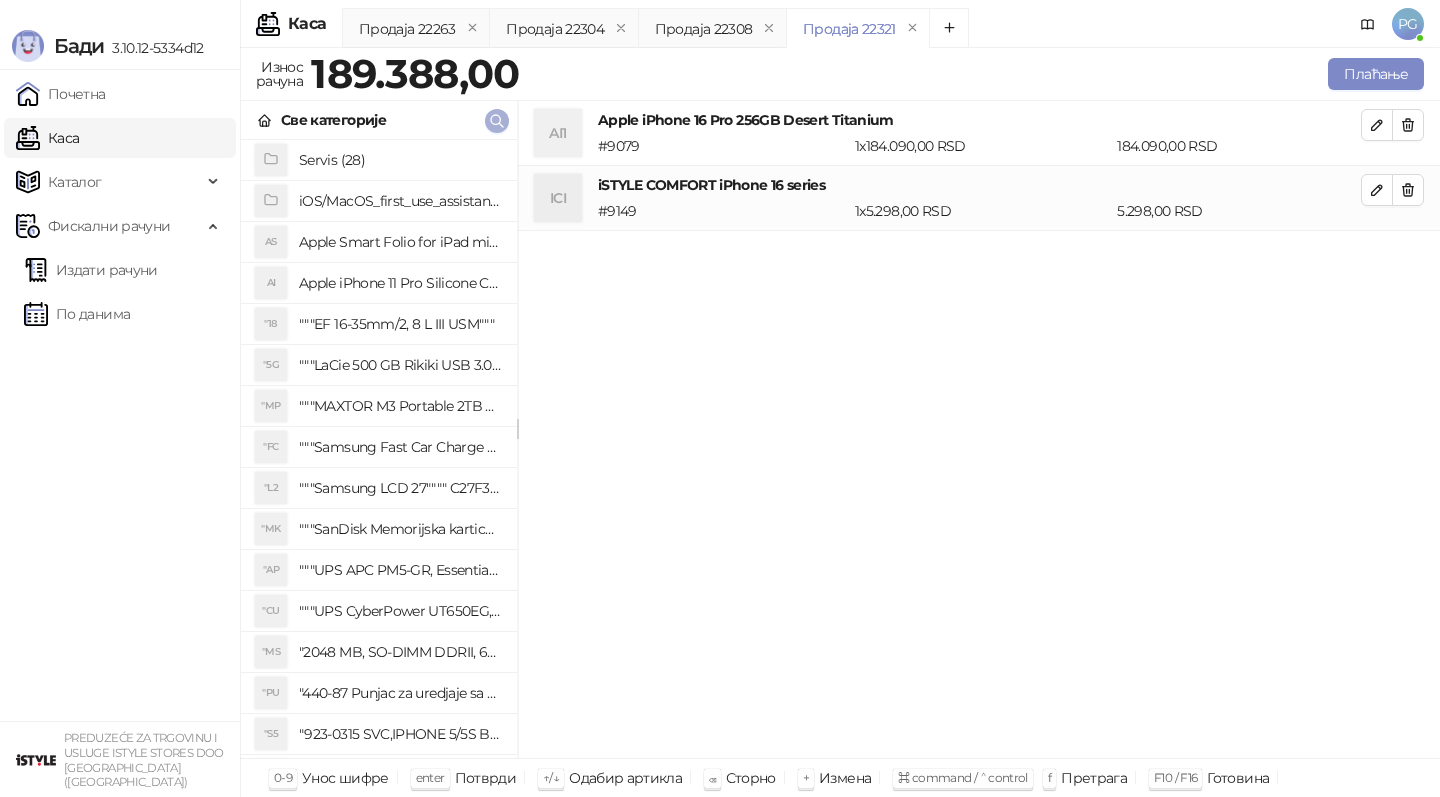 click at bounding box center (497, 120) 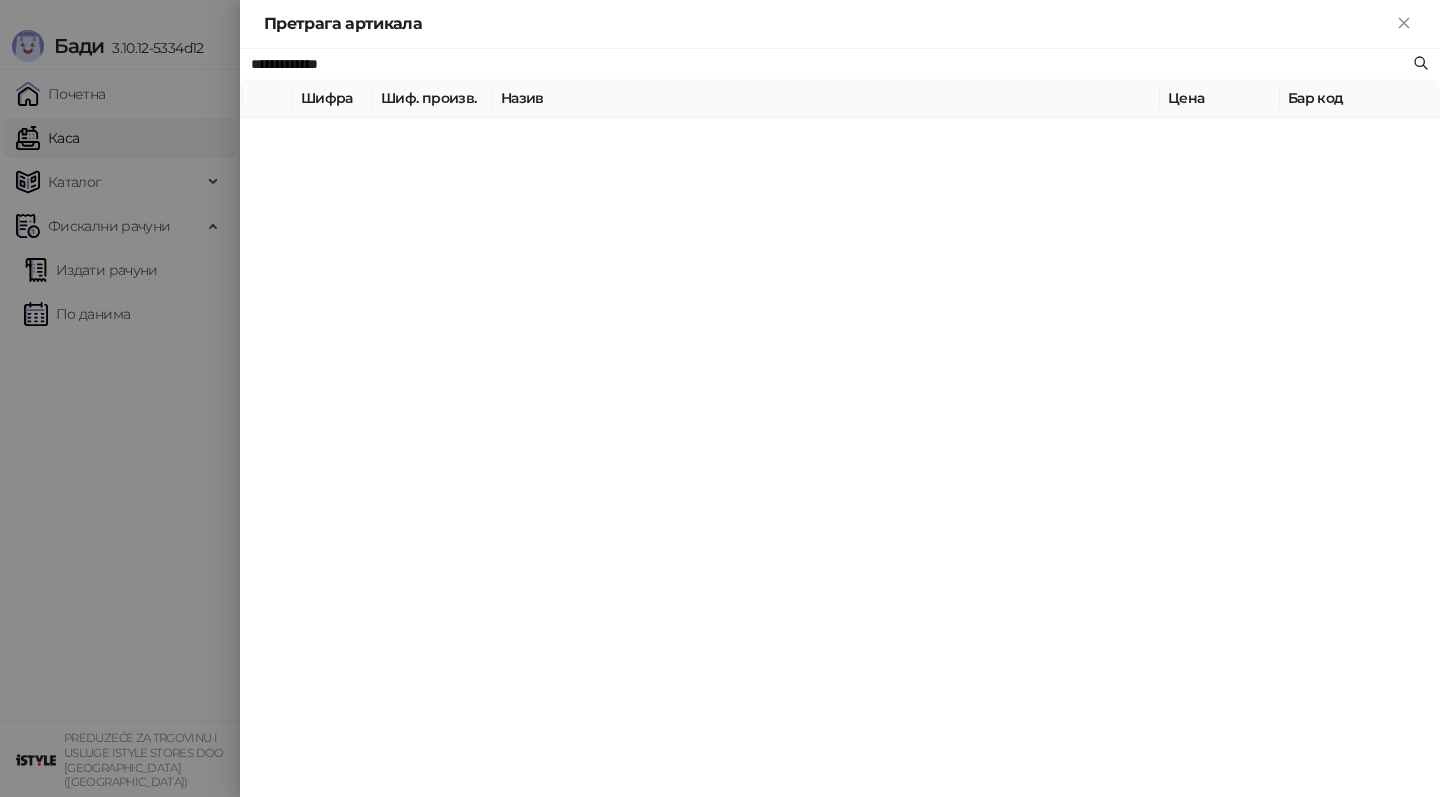 type on "**********" 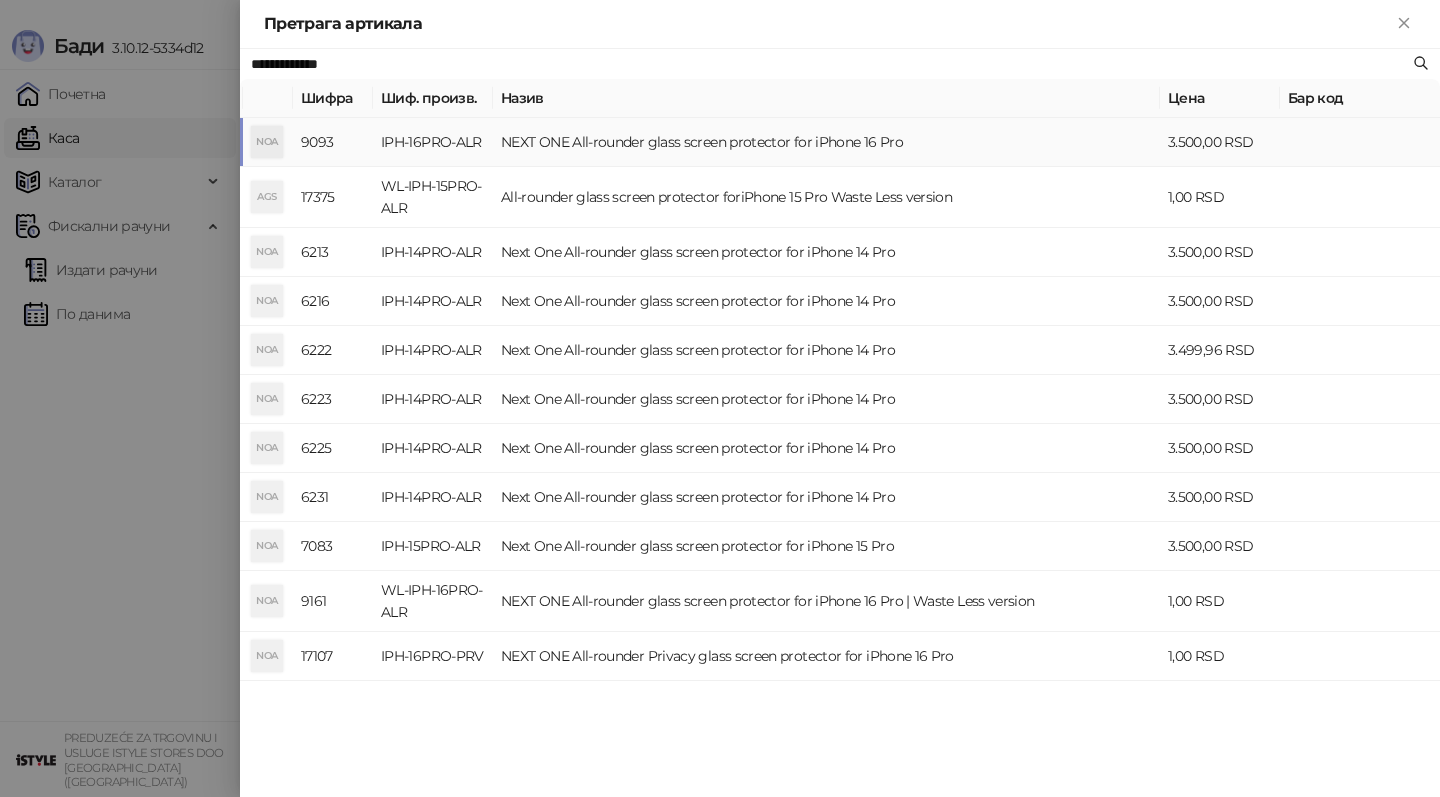 click on "NEXT ONE All-rounder glass screen protector for iPhone 16 Pro" at bounding box center (826, 142) 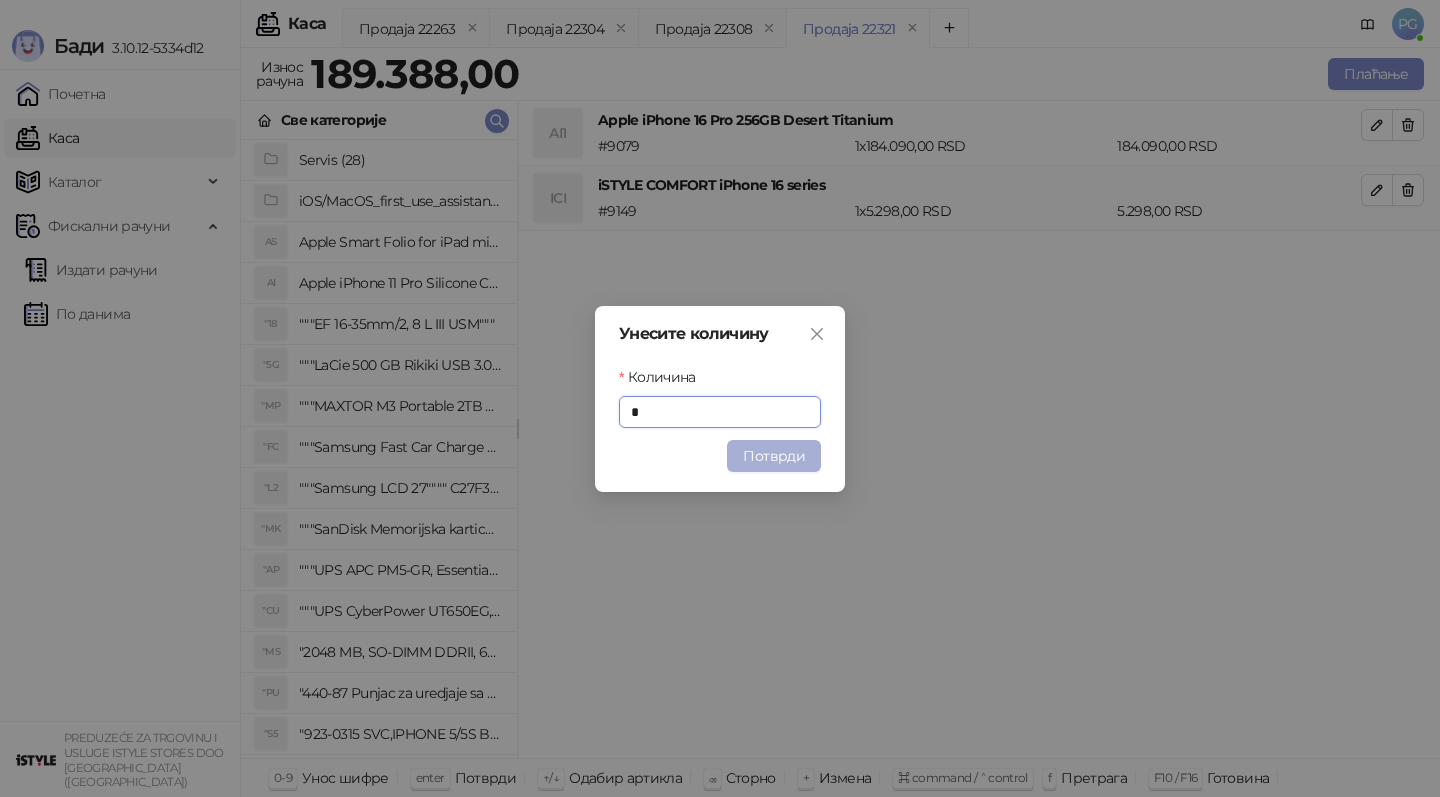 click on "Потврди" at bounding box center [774, 456] 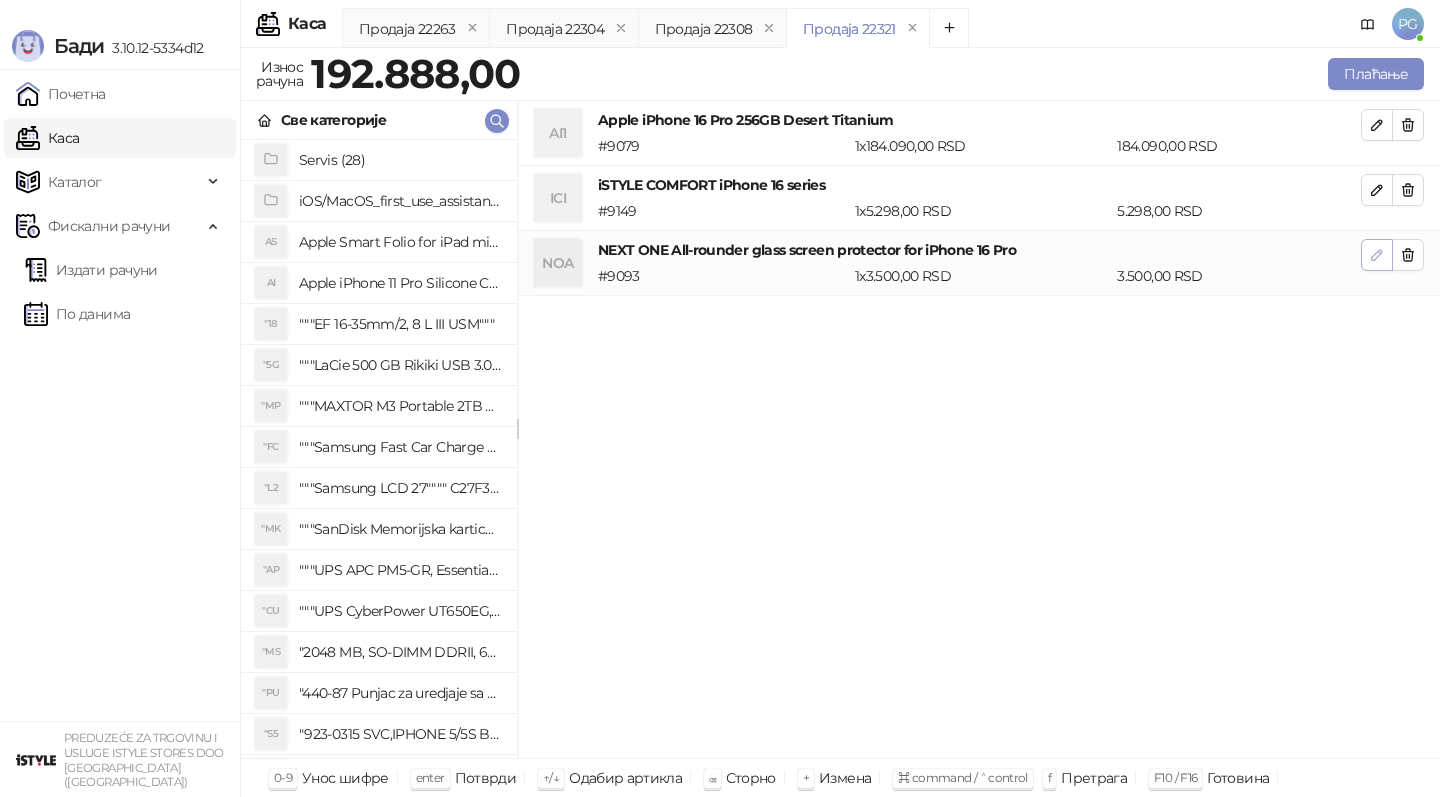 click 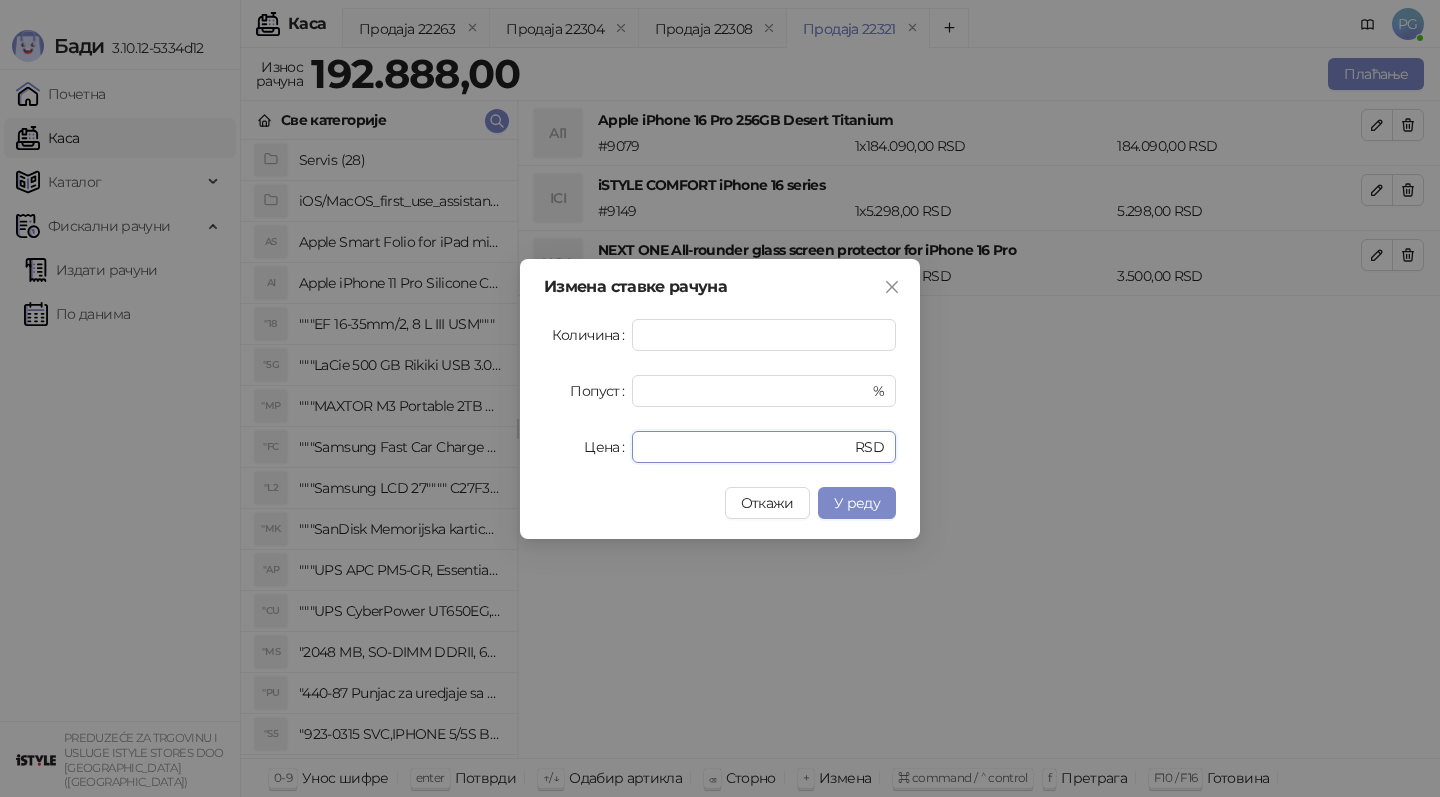 drag, startPoint x: 704, startPoint y: 452, endPoint x: 550, endPoint y: 438, distance: 154.63506 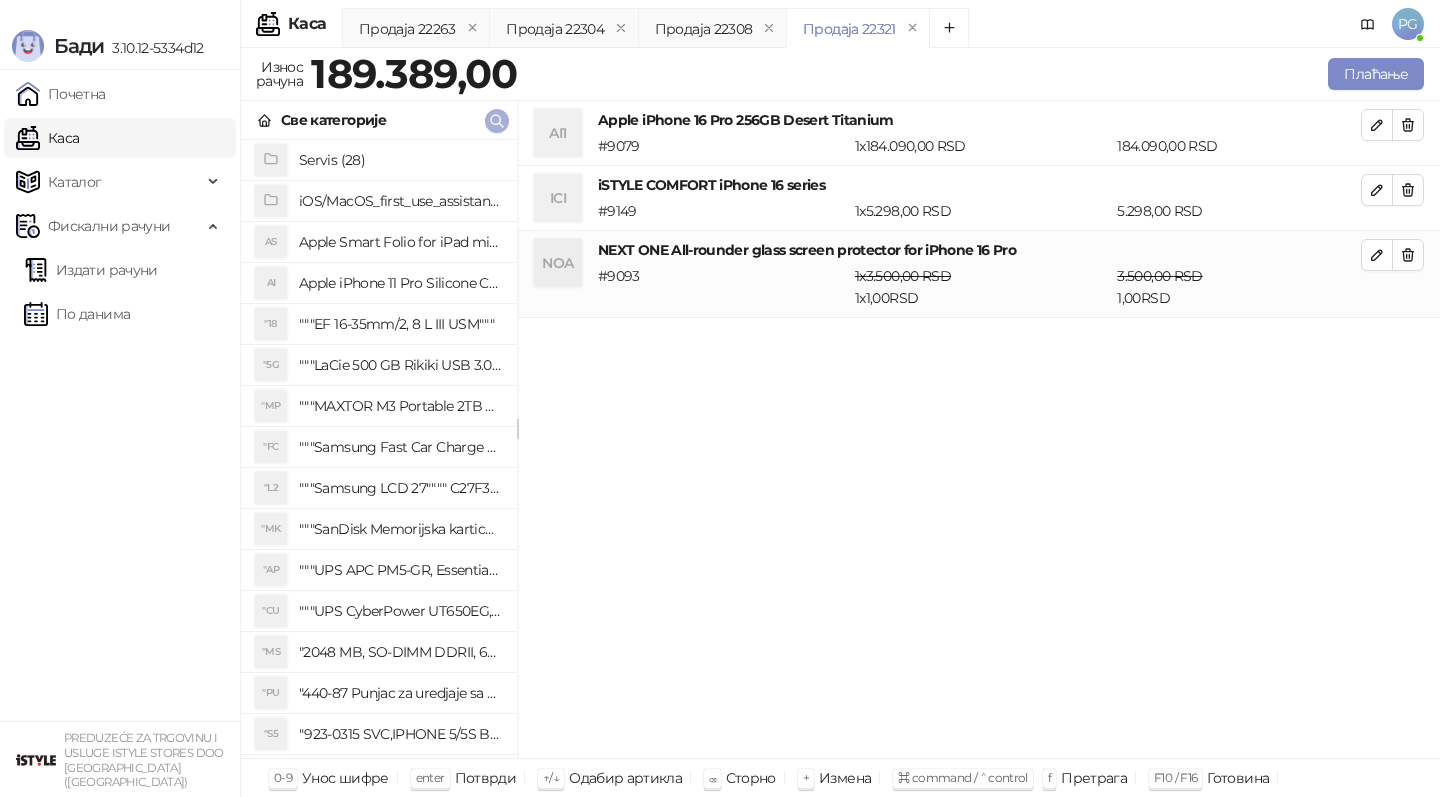 click 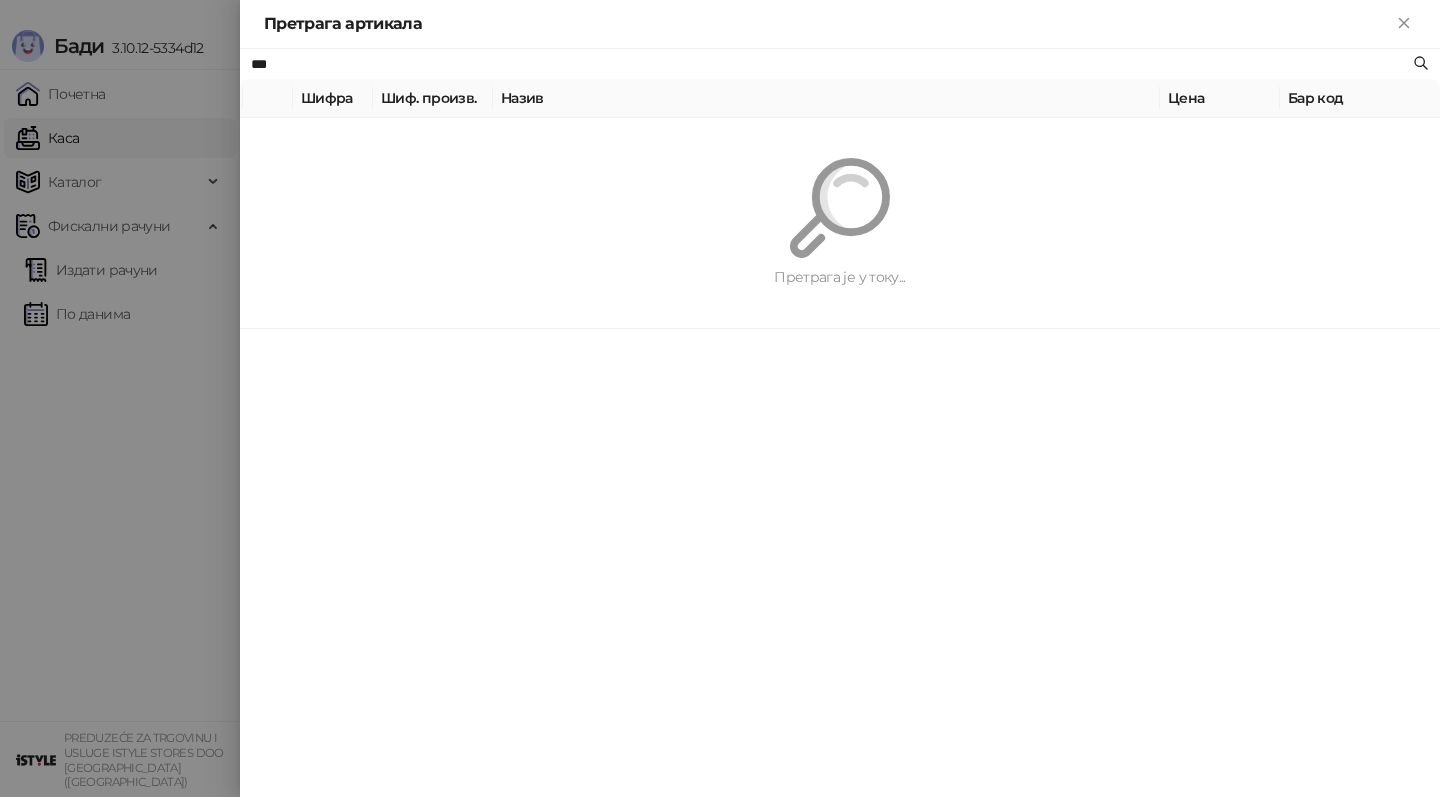 type on "***" 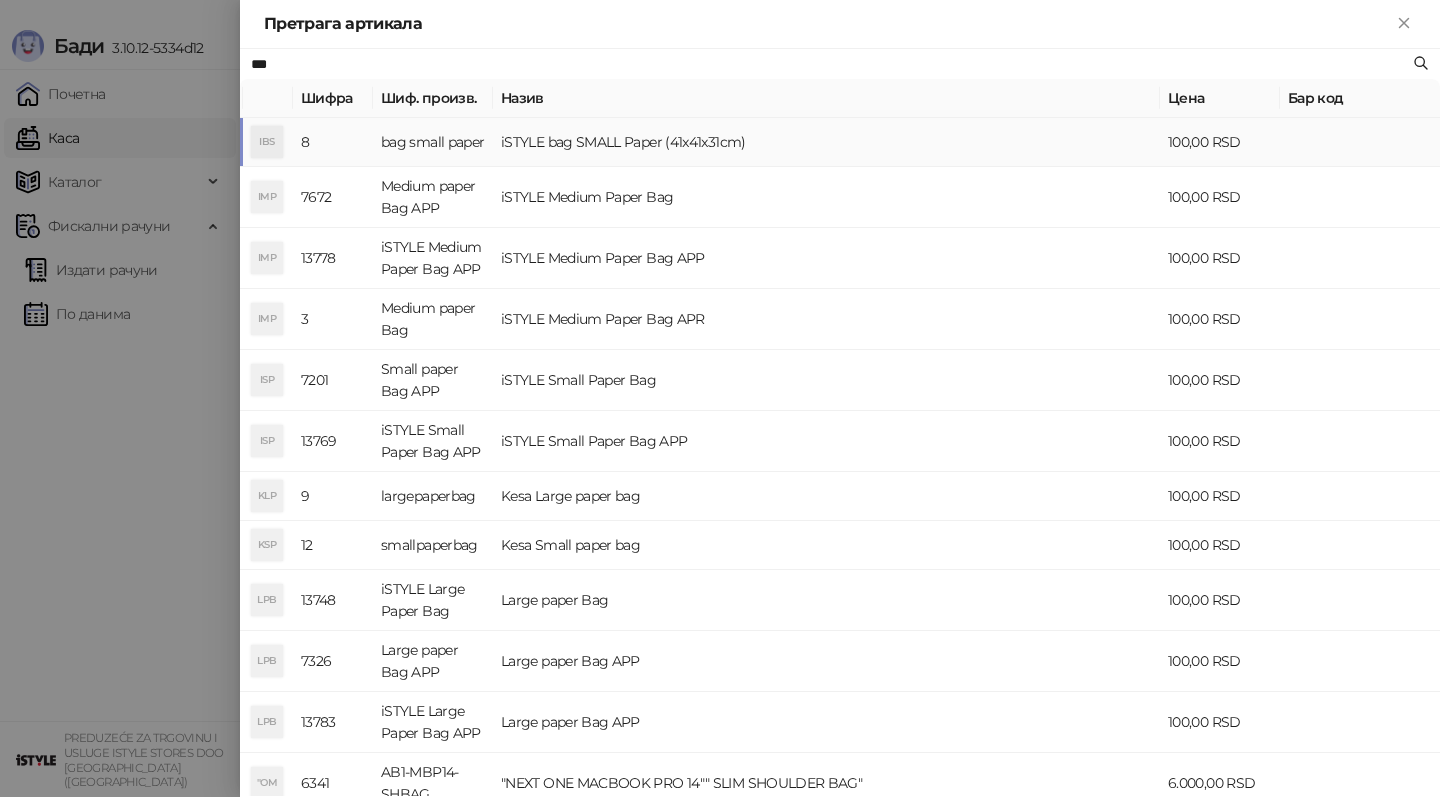 click on "iSTYLE bag SMALL Paper (41x41x31cm)" at bounding box center (826, 142) 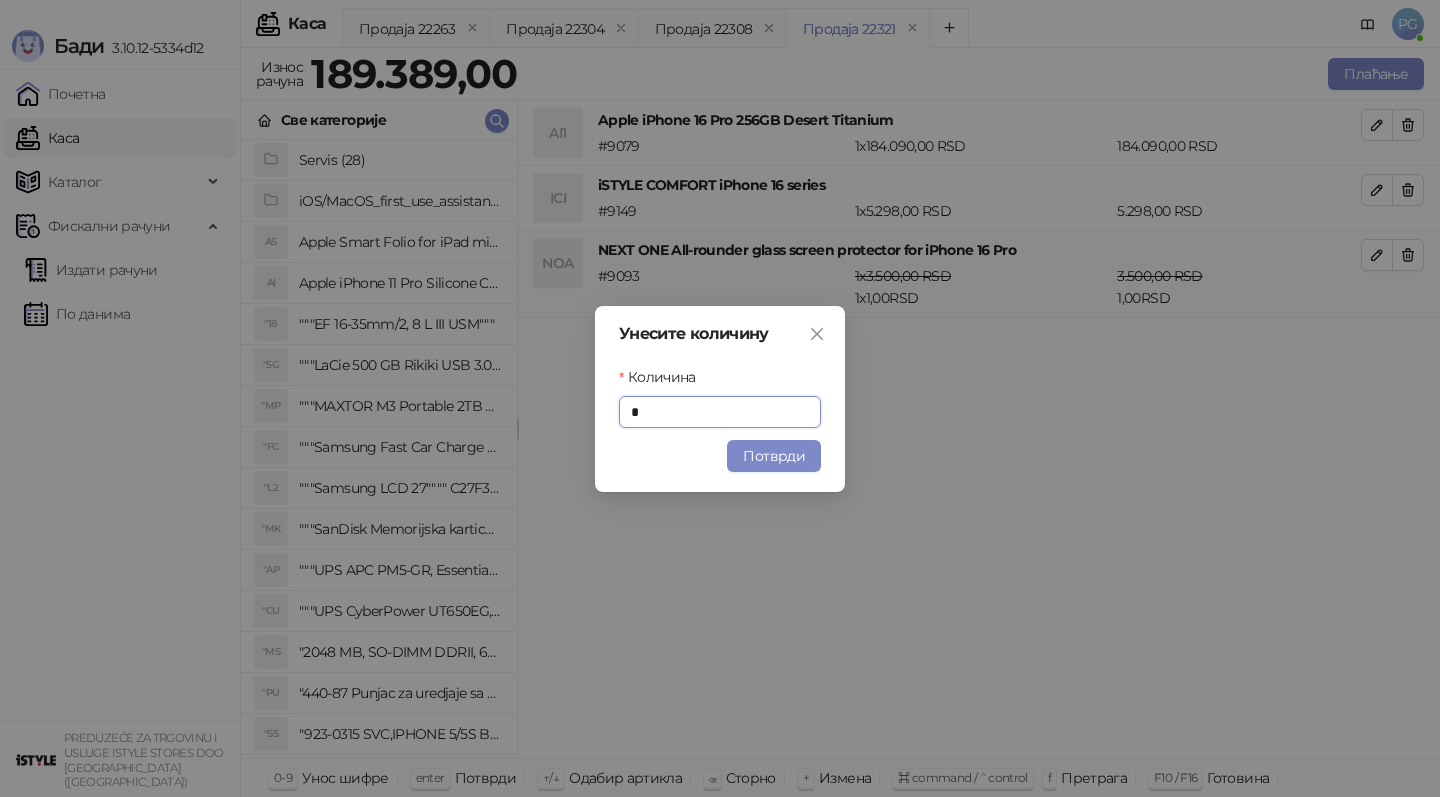 click on "Потврди" at bounding box center [774, 456] 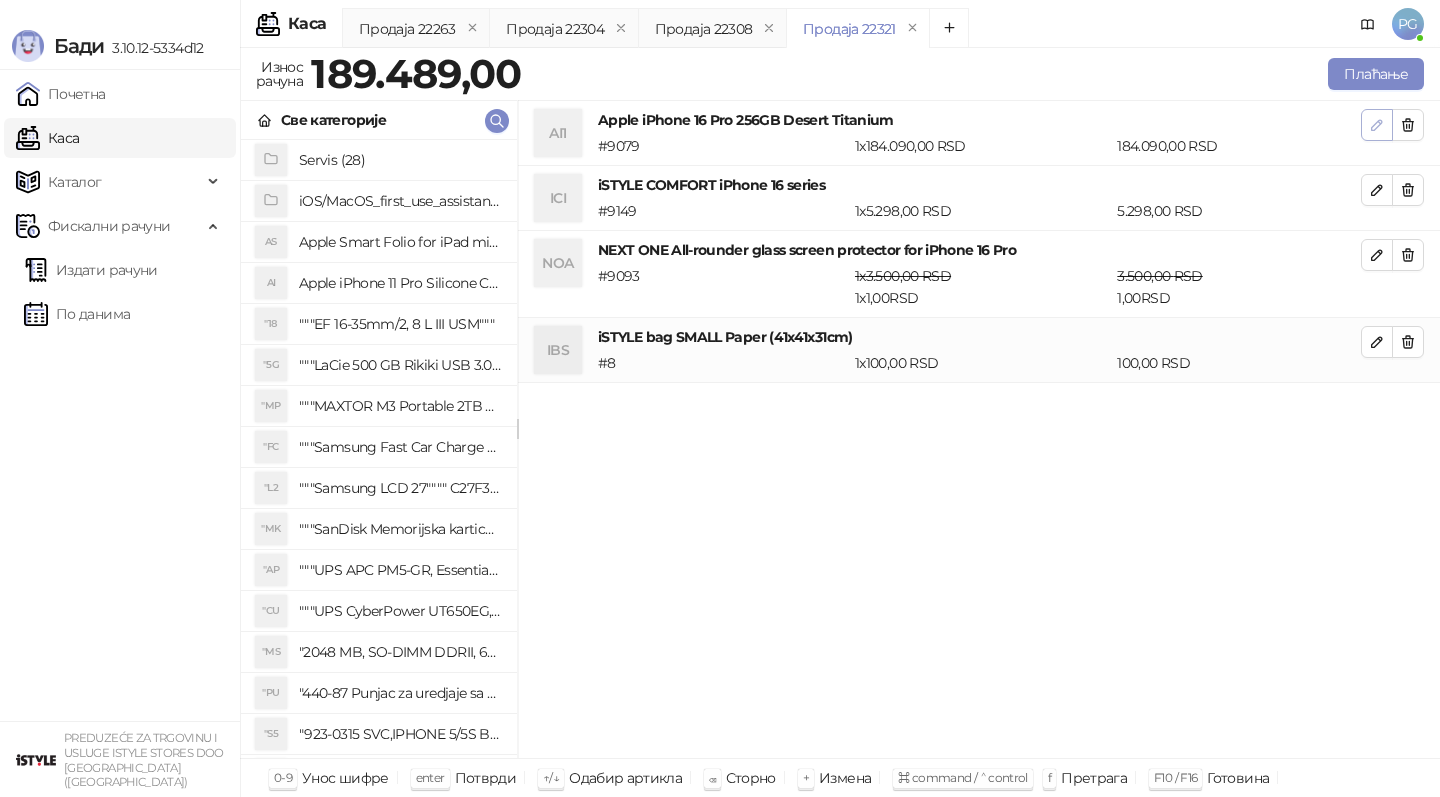 click at bounding box center (1377, 125) 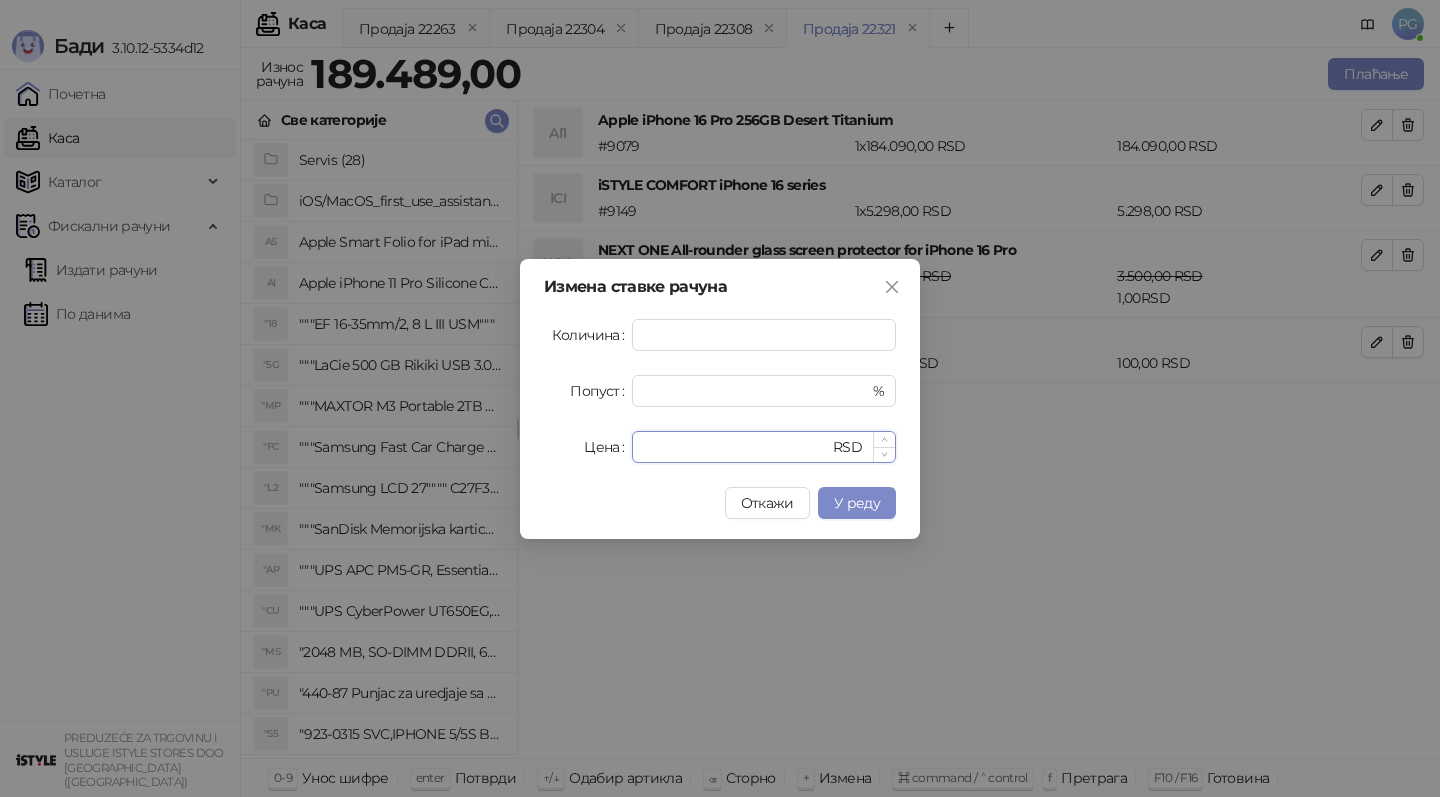 click on "******" at bounding box center (736, 447) 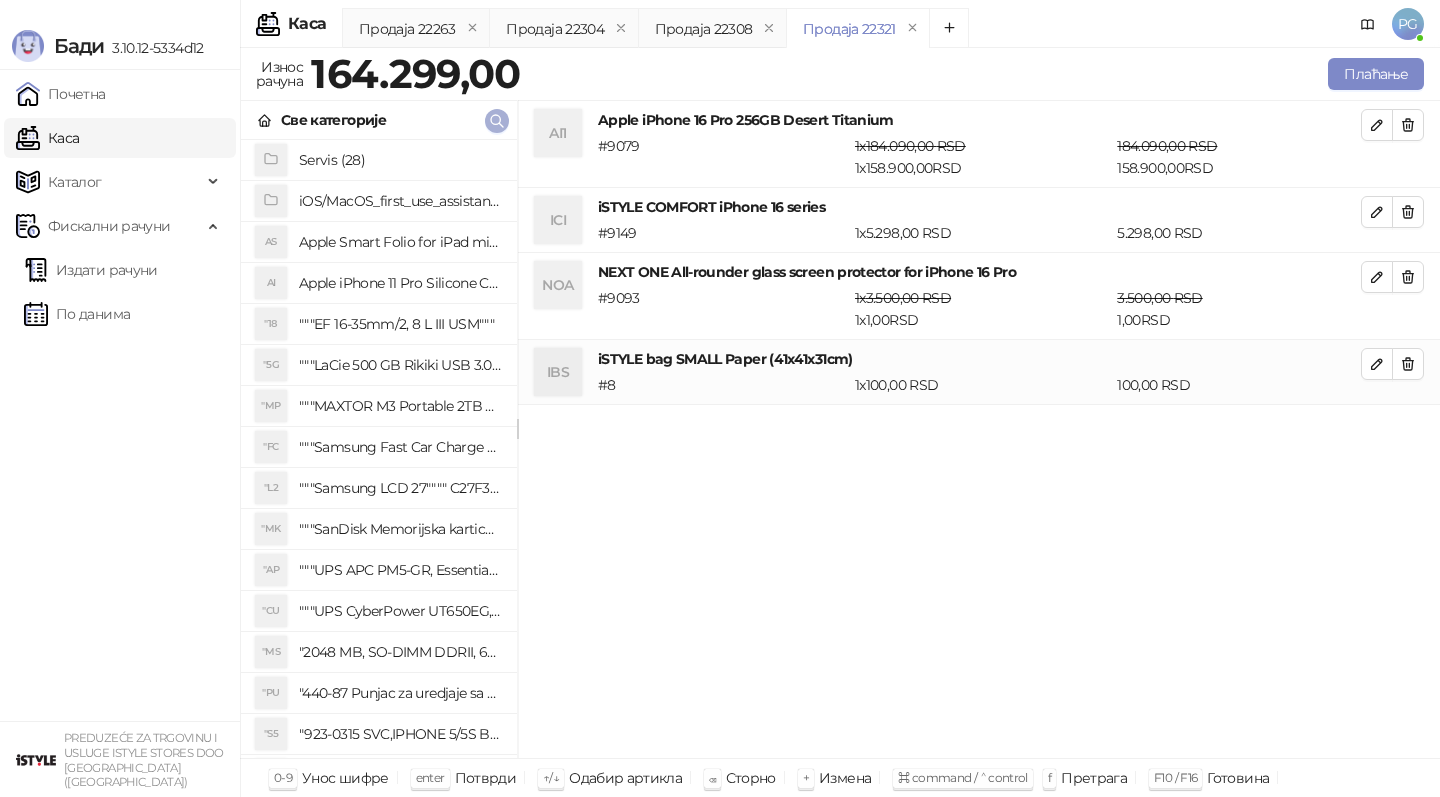 click at bounding box center [497, 121] 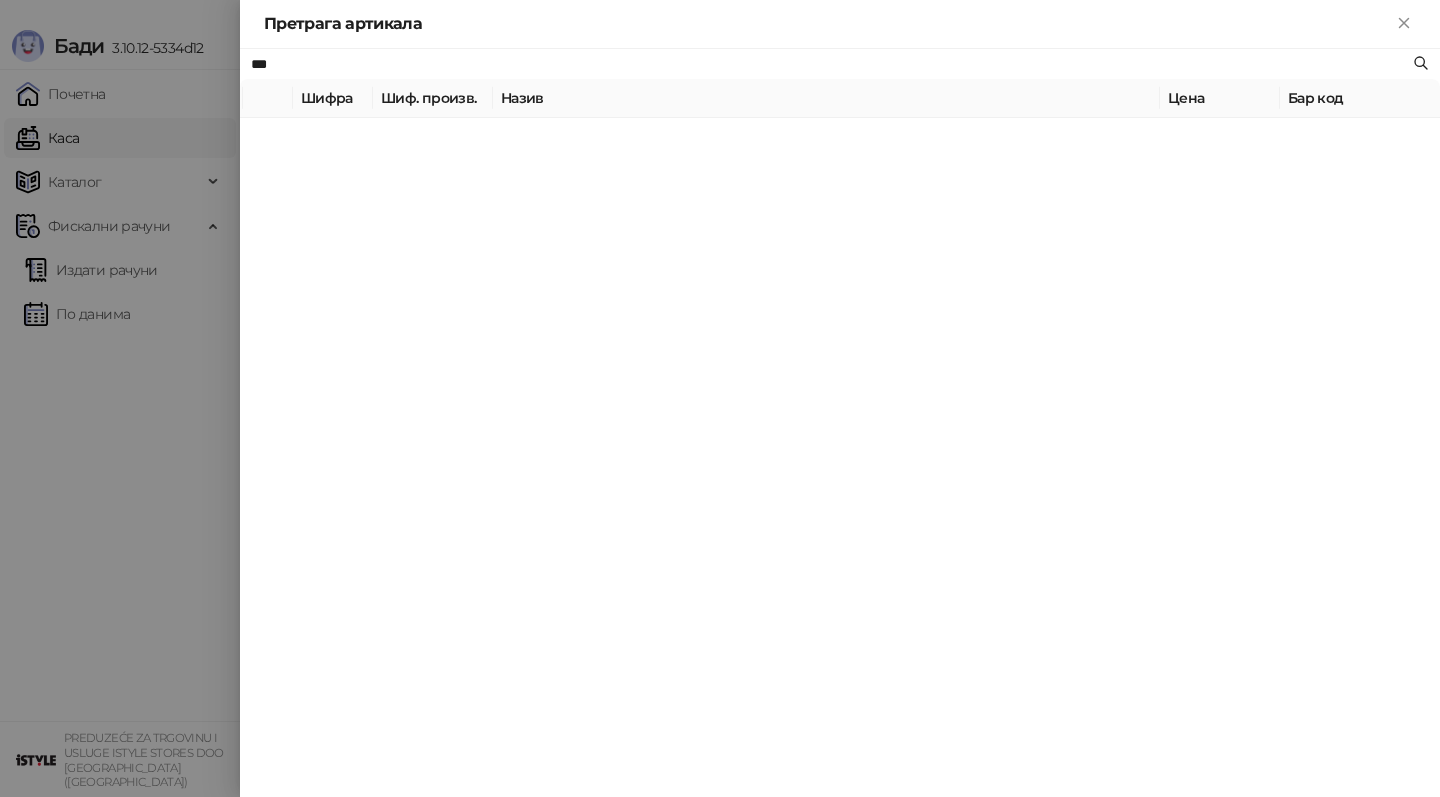 paste on "****" 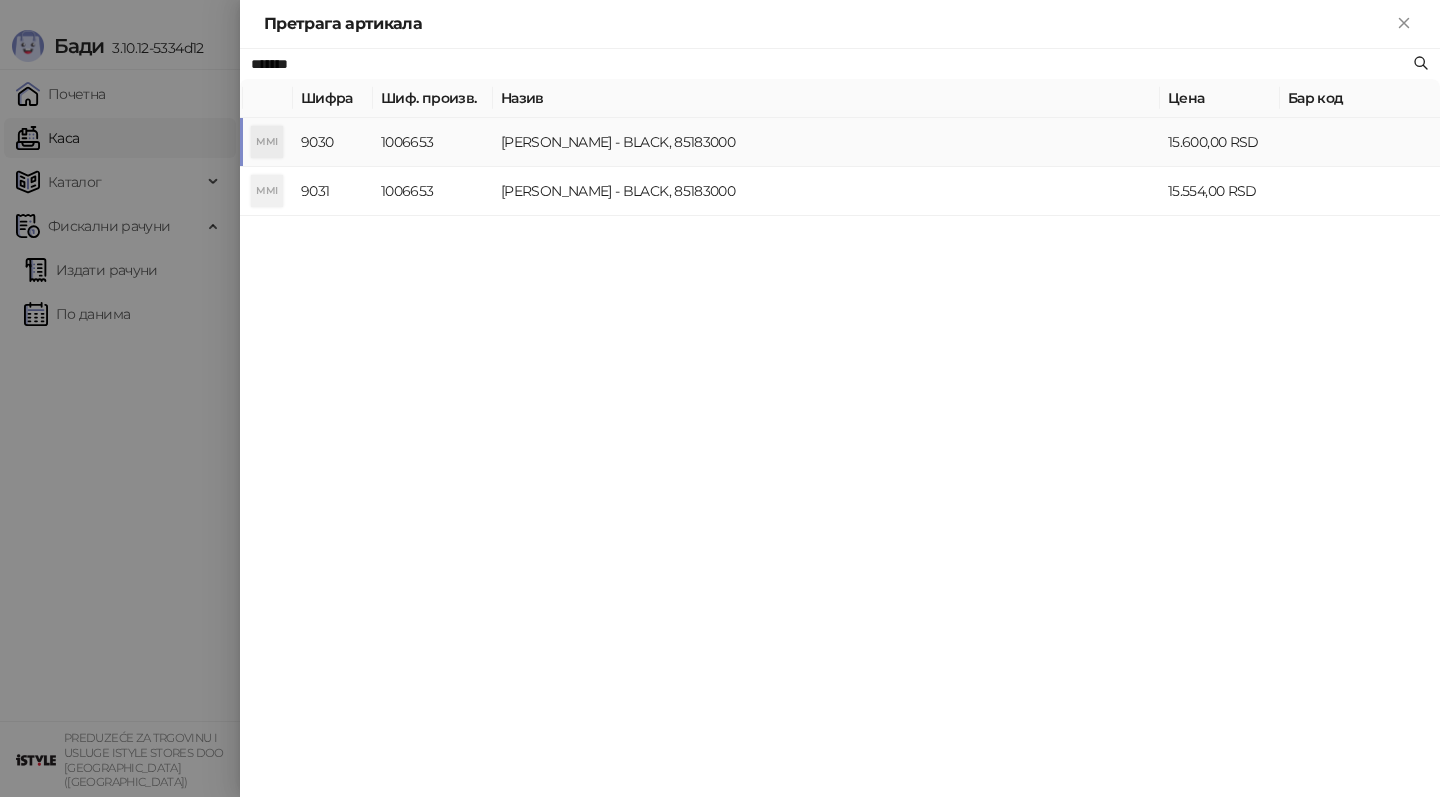 type on "*******" 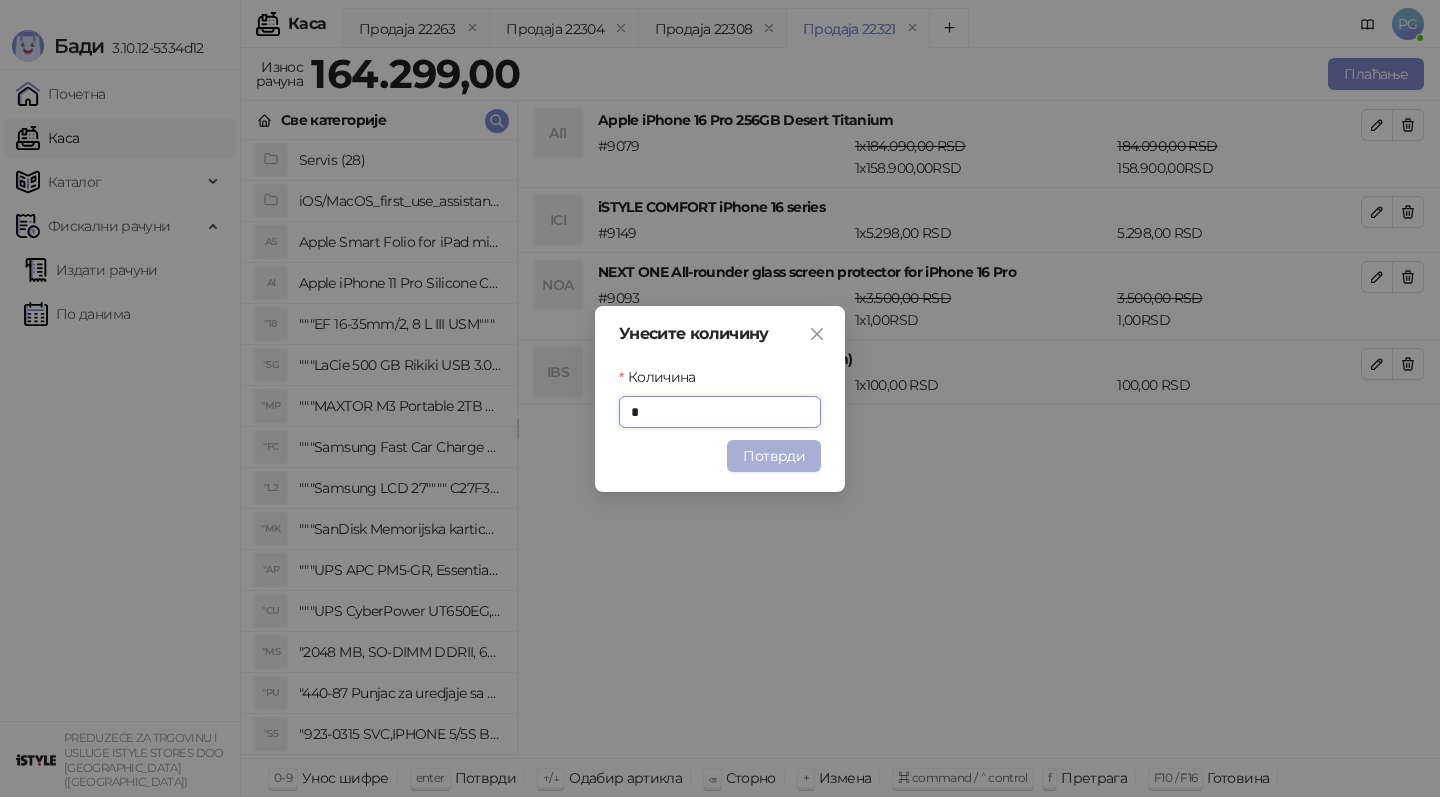 click on "Потврди" at bounding box center [774, 456] 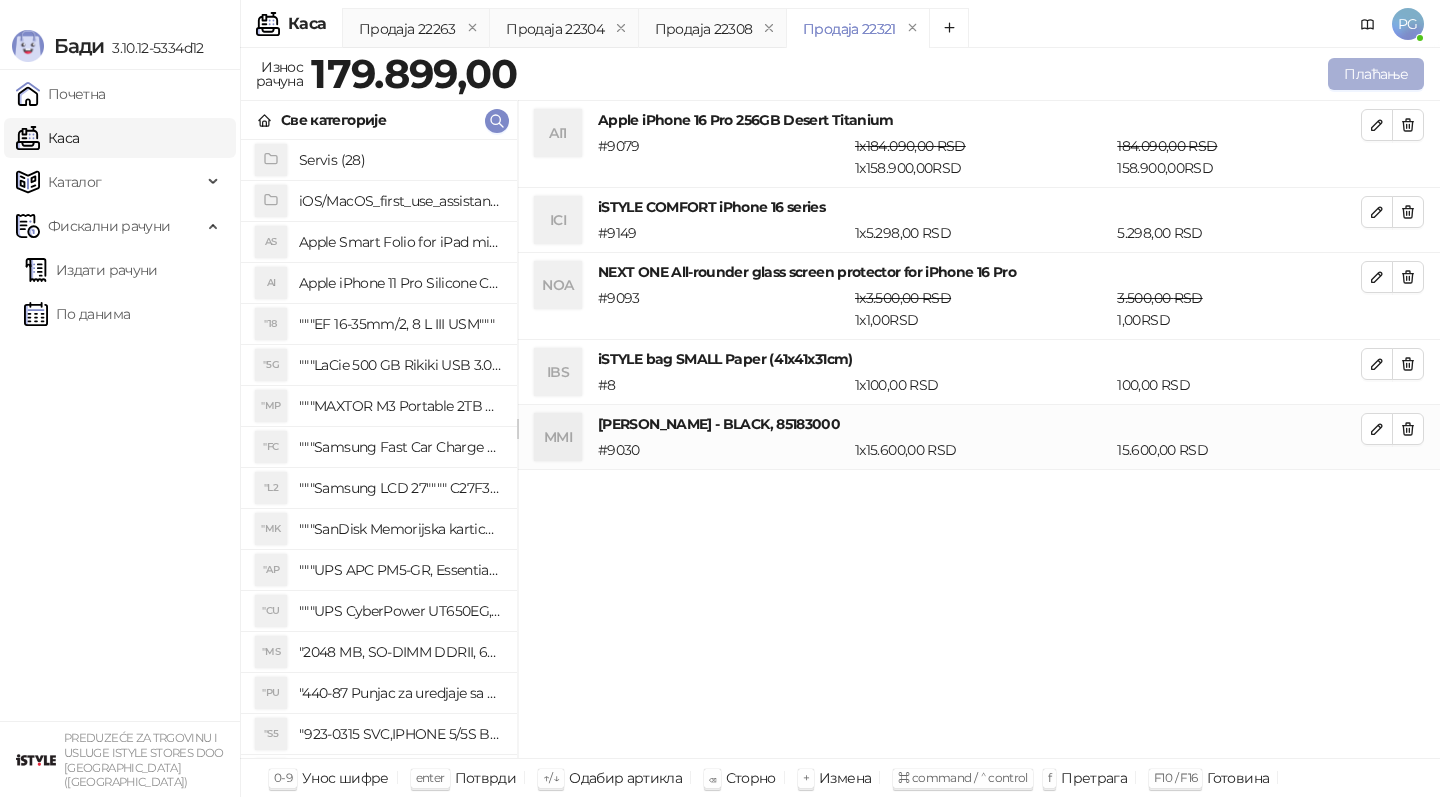 click on "Плаћање" at bounding box center [1376, 74] 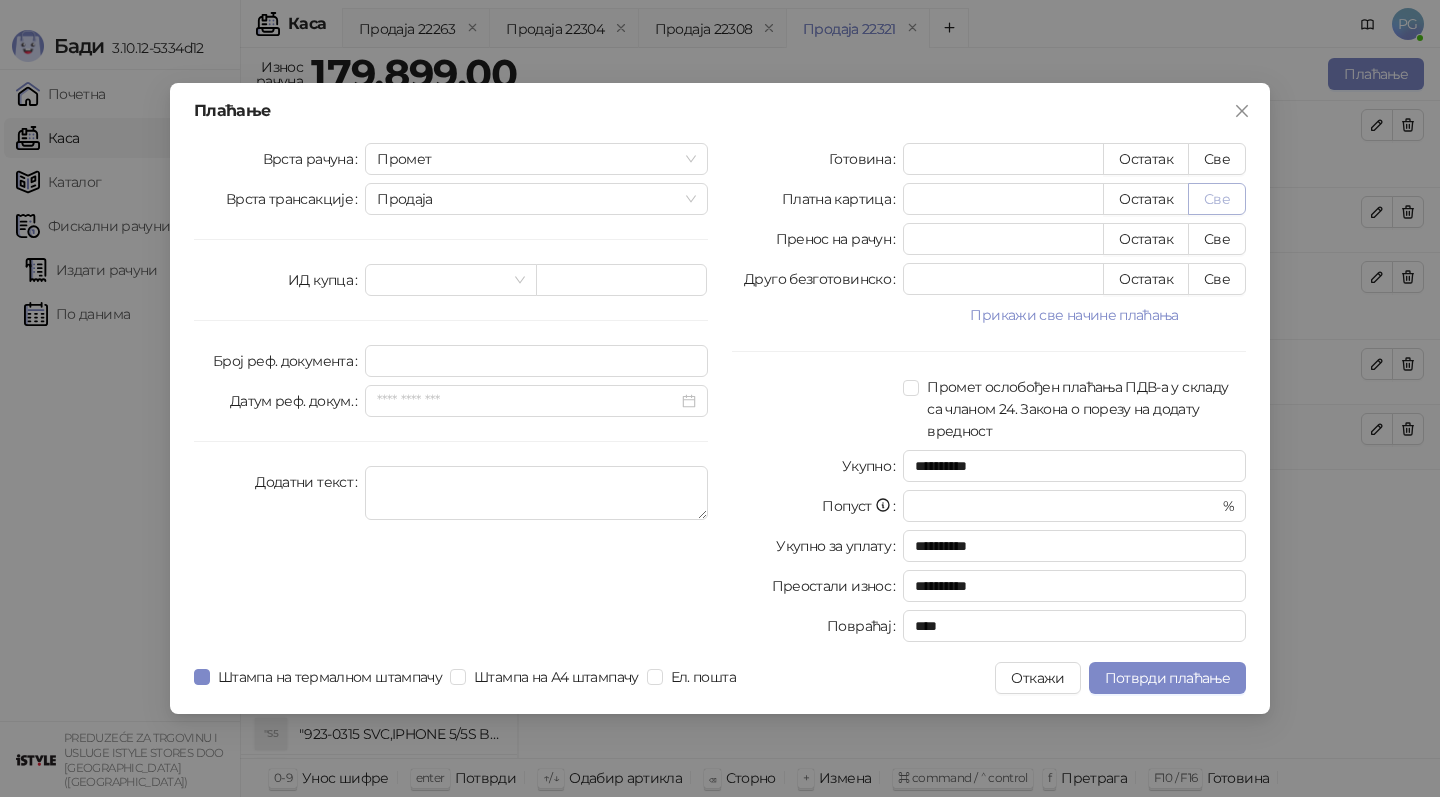 click on "Све" at bounding box center (1217, 199) 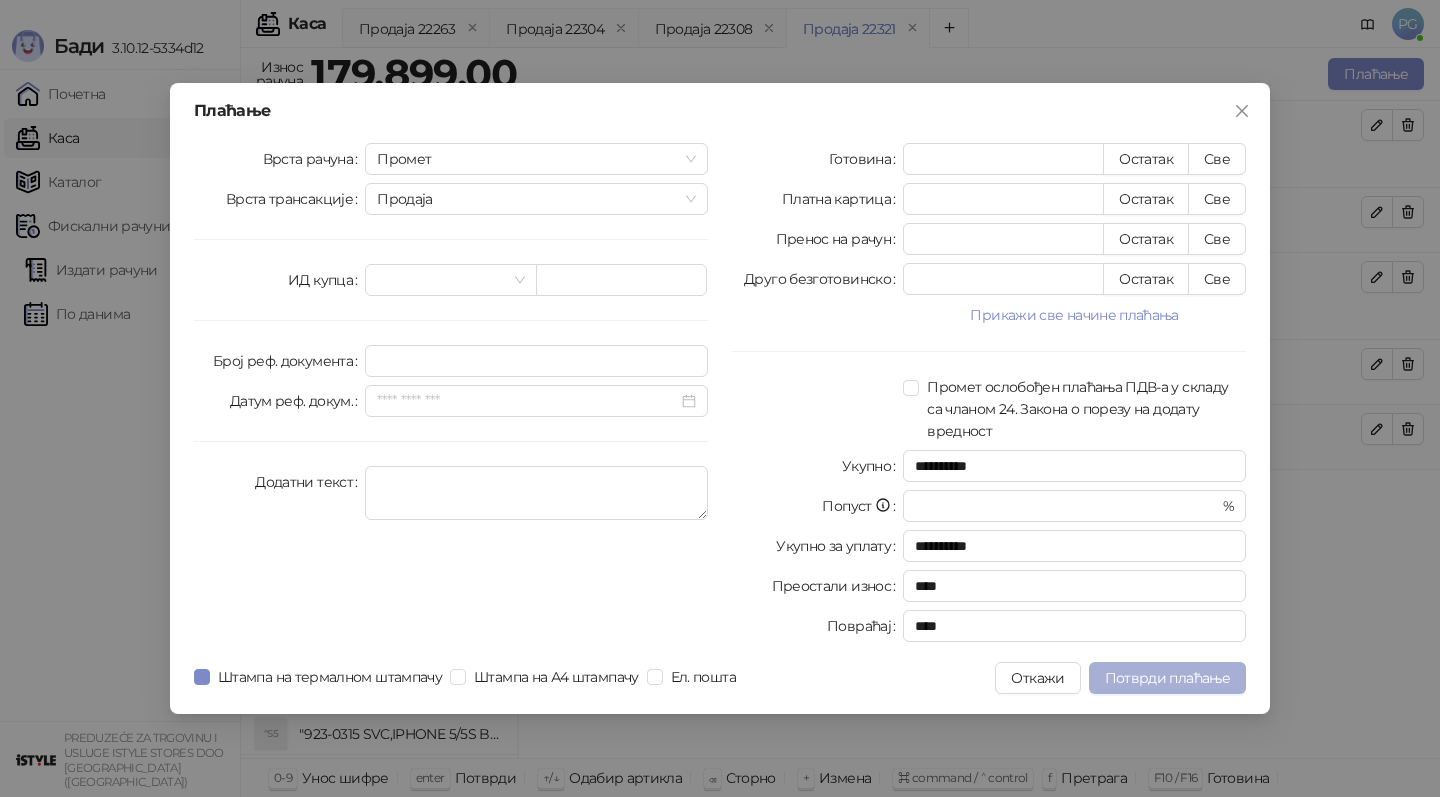 click on "Потврди плаћање" at bounding box center (1167, 678) 